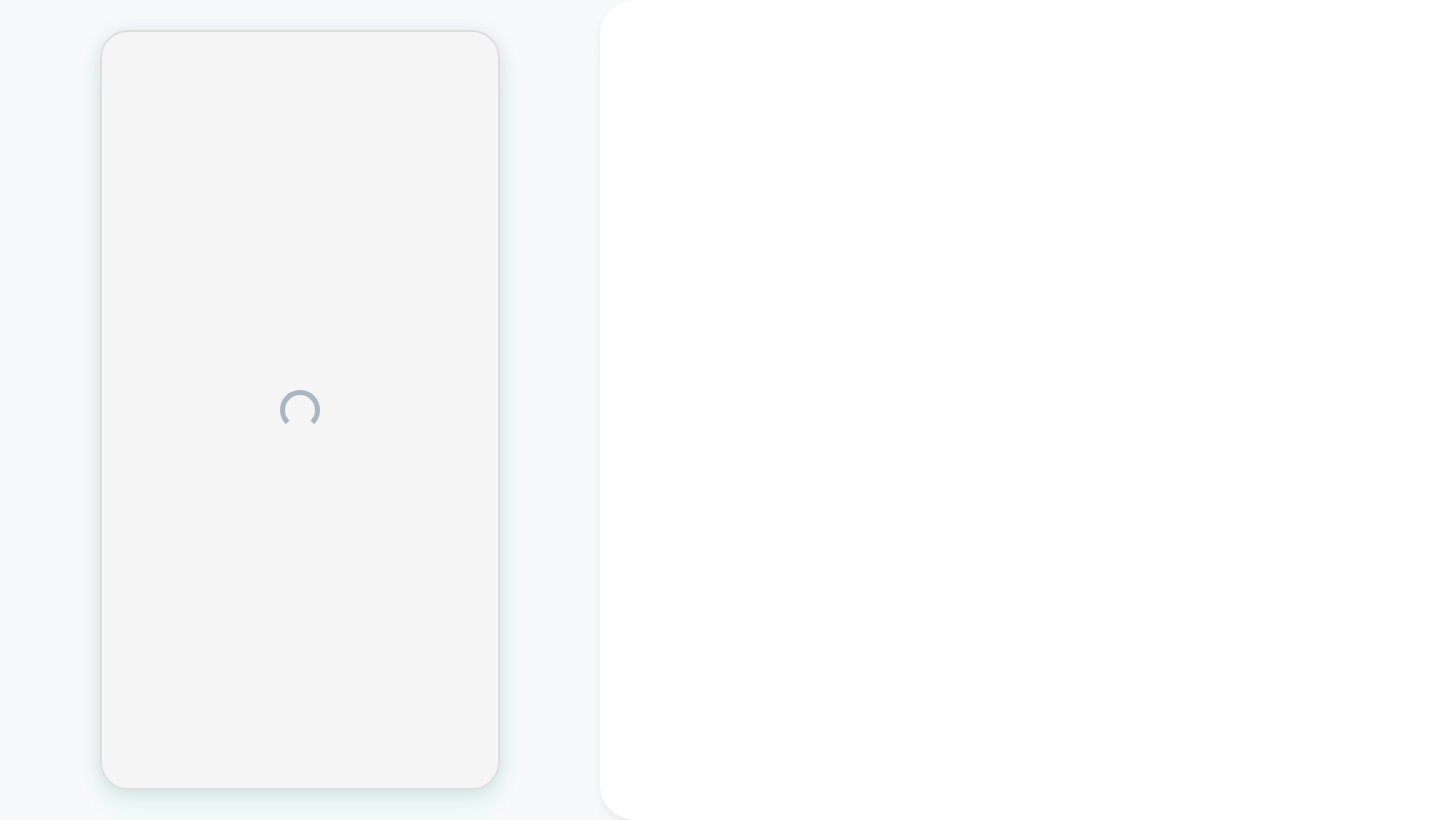 scroll, scrollTop: 0, scrollLeft: 0, axis: both 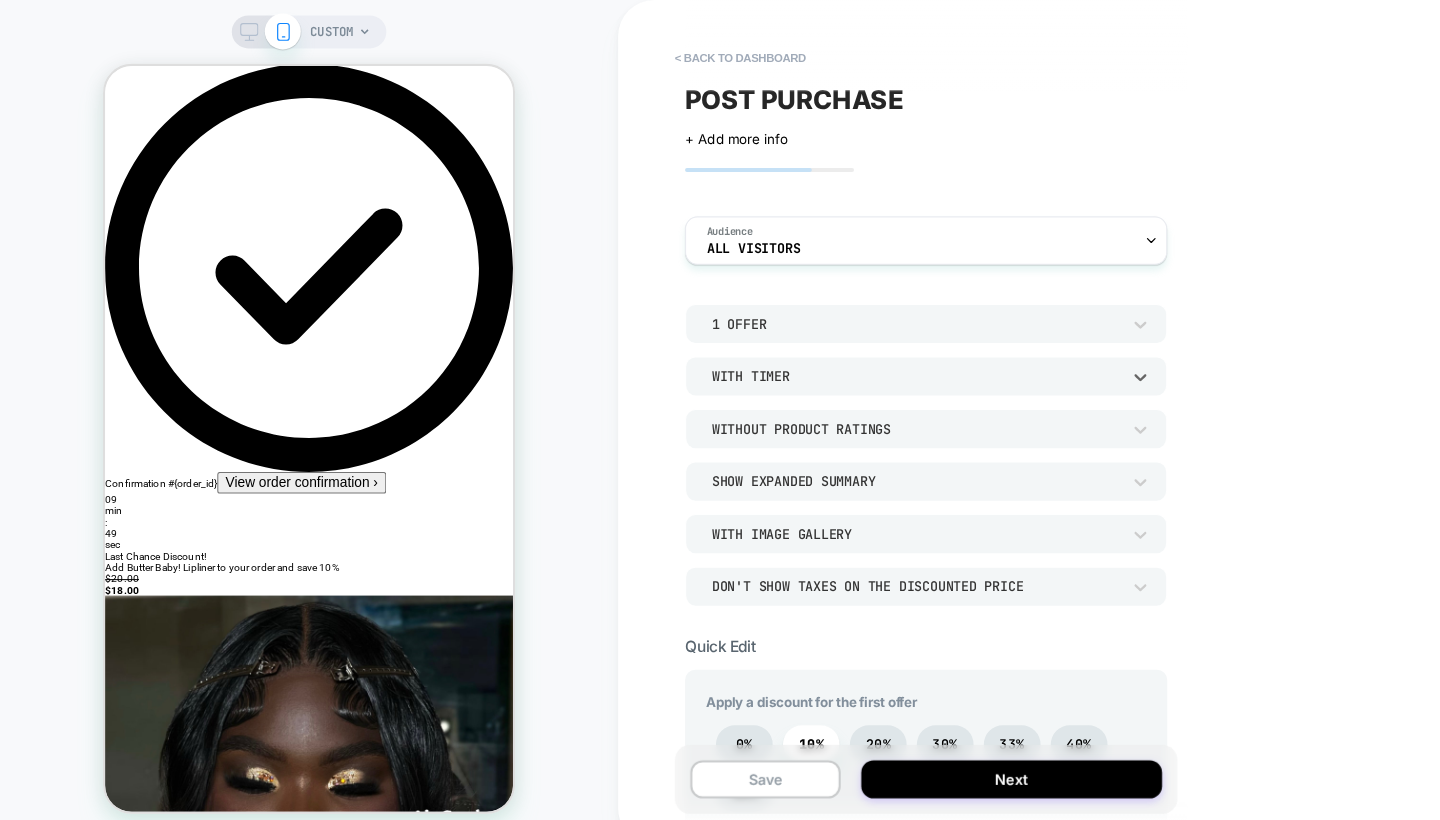 click on "With Timer" at bounding box center (899, 365) 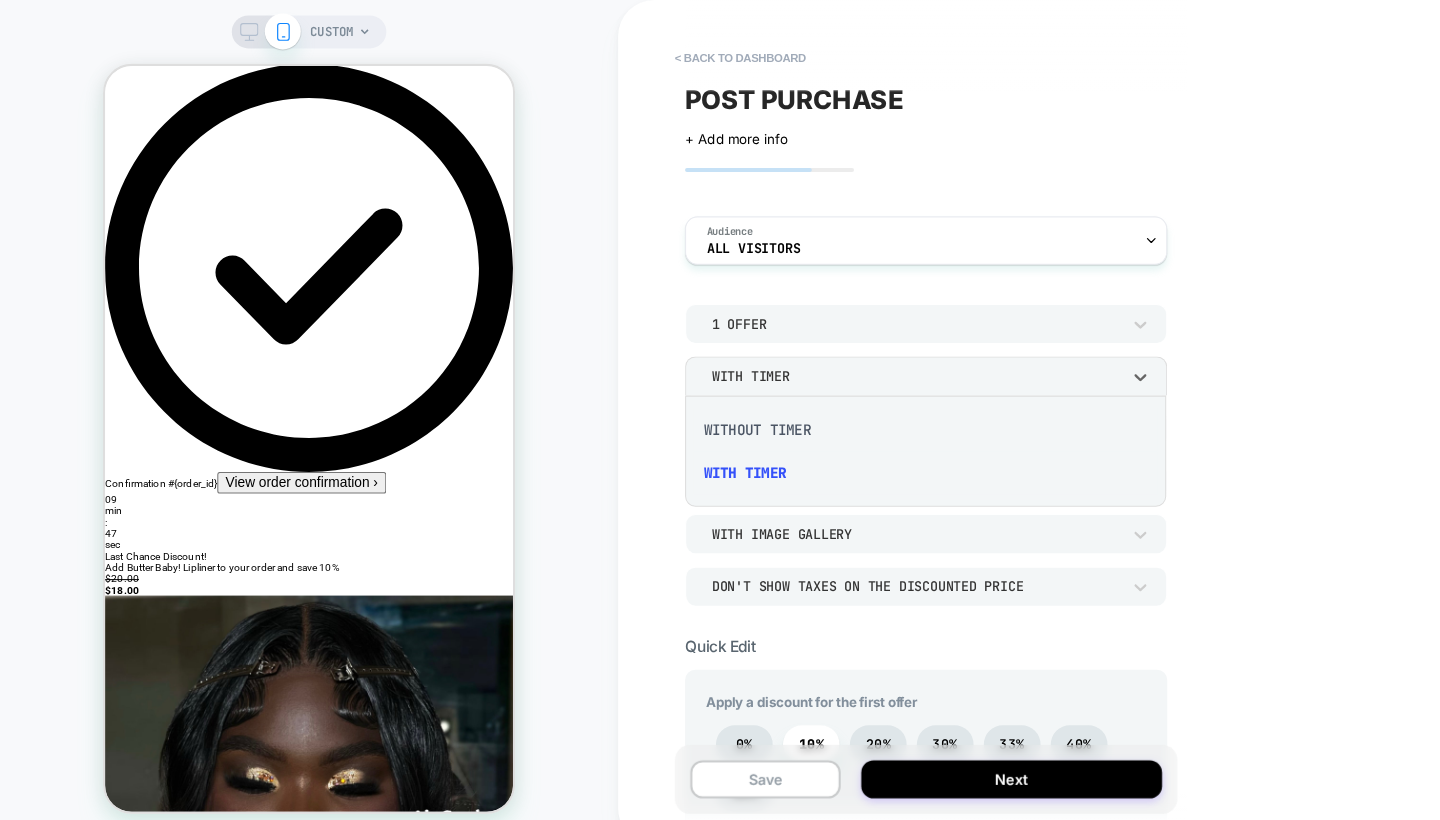 click at bounding box center [720, 410] 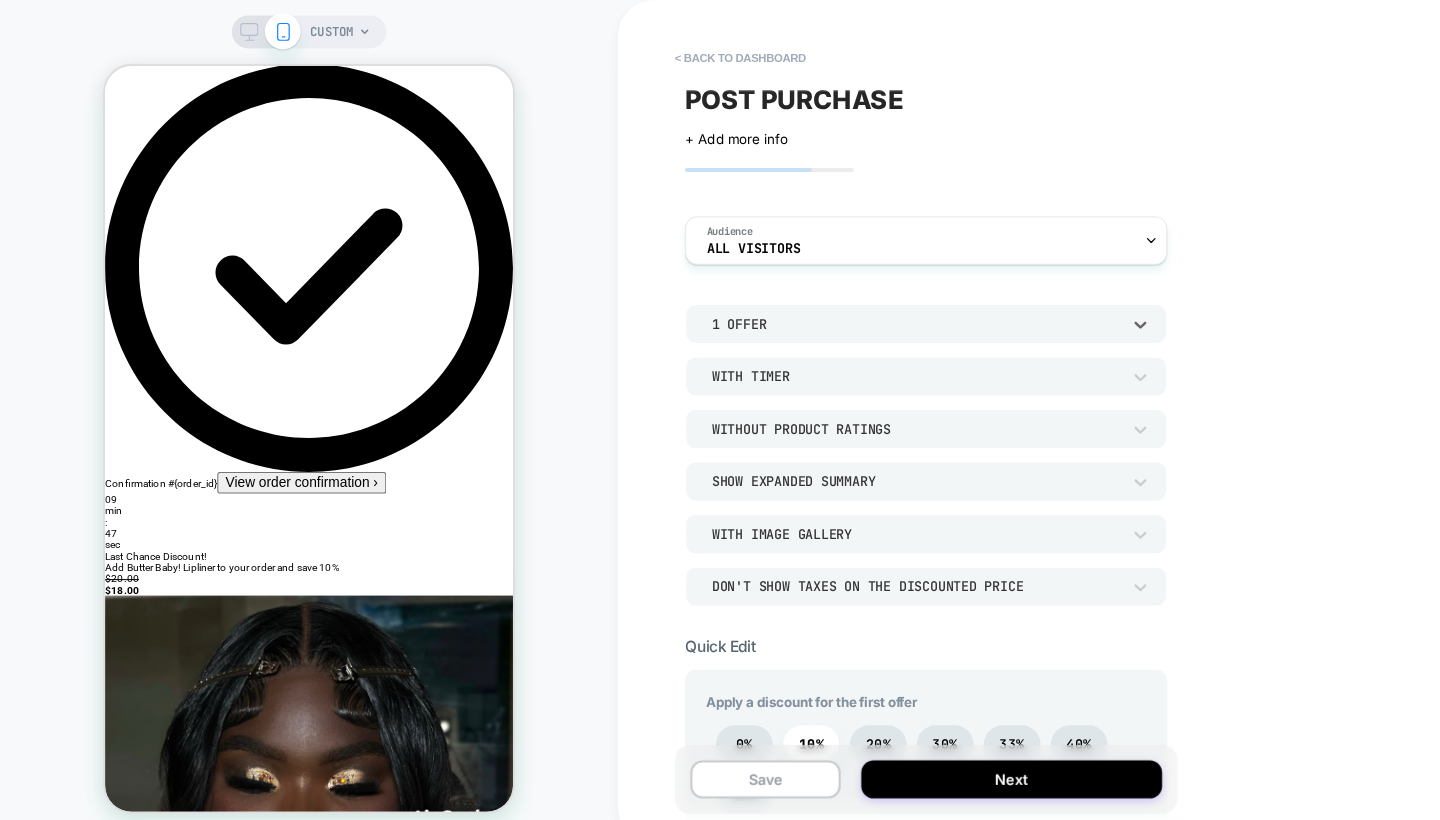 click on "1 Offer" at bounding box center (889, 314) 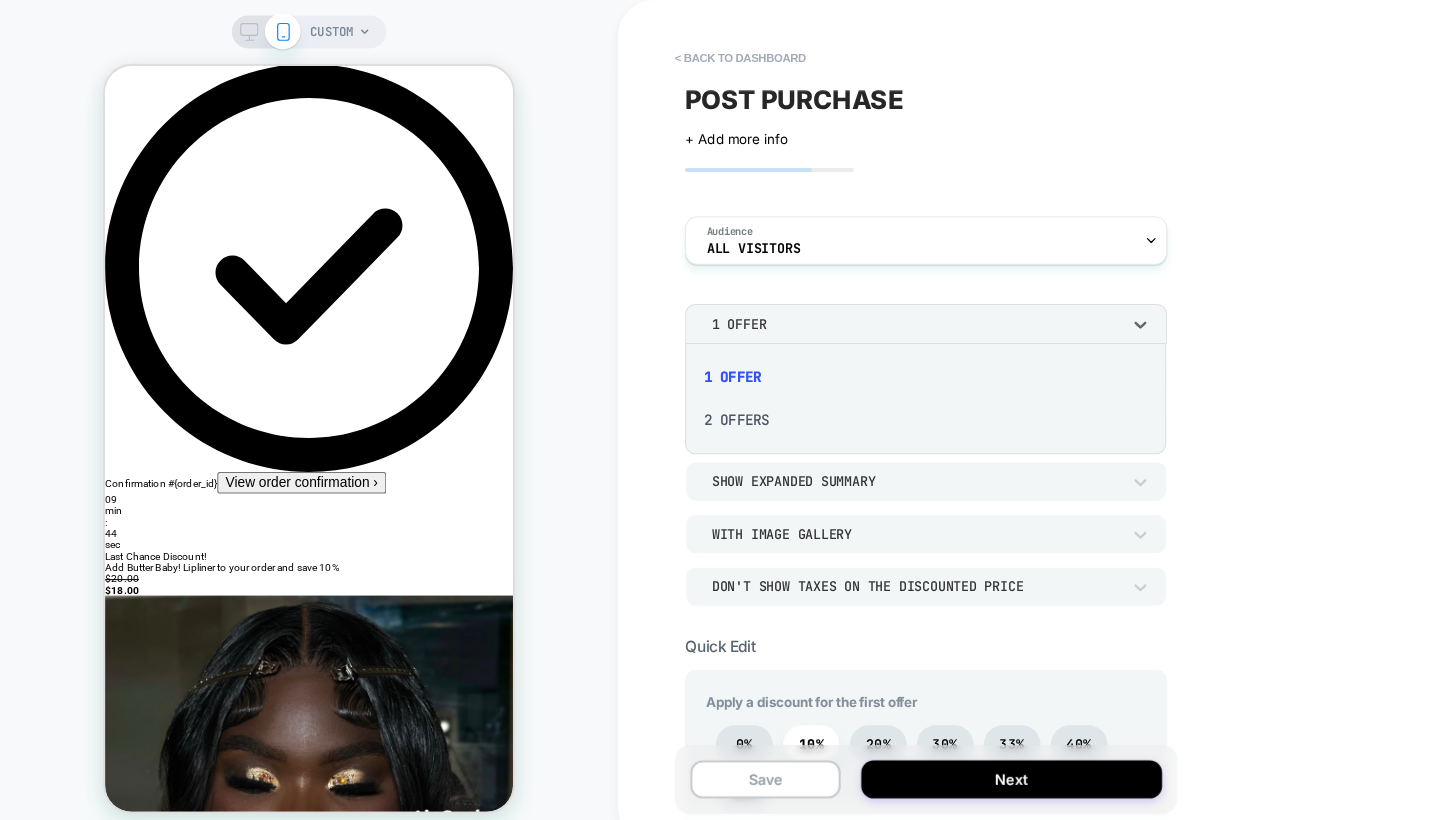 click on "2 Offers" at bounding box center (898, 408) 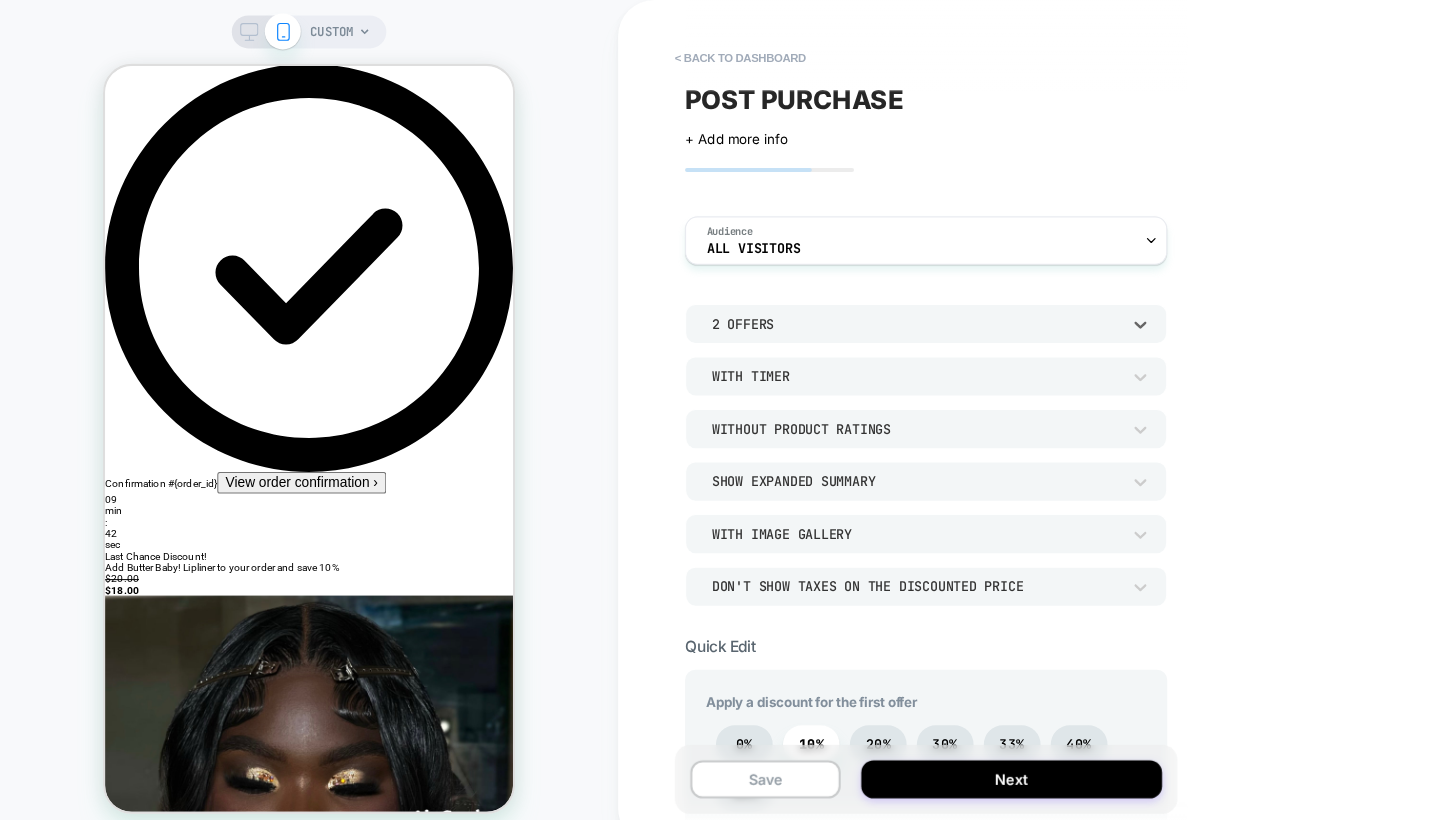 click on "Without Product Ratings" at bounding box center [889, 416] 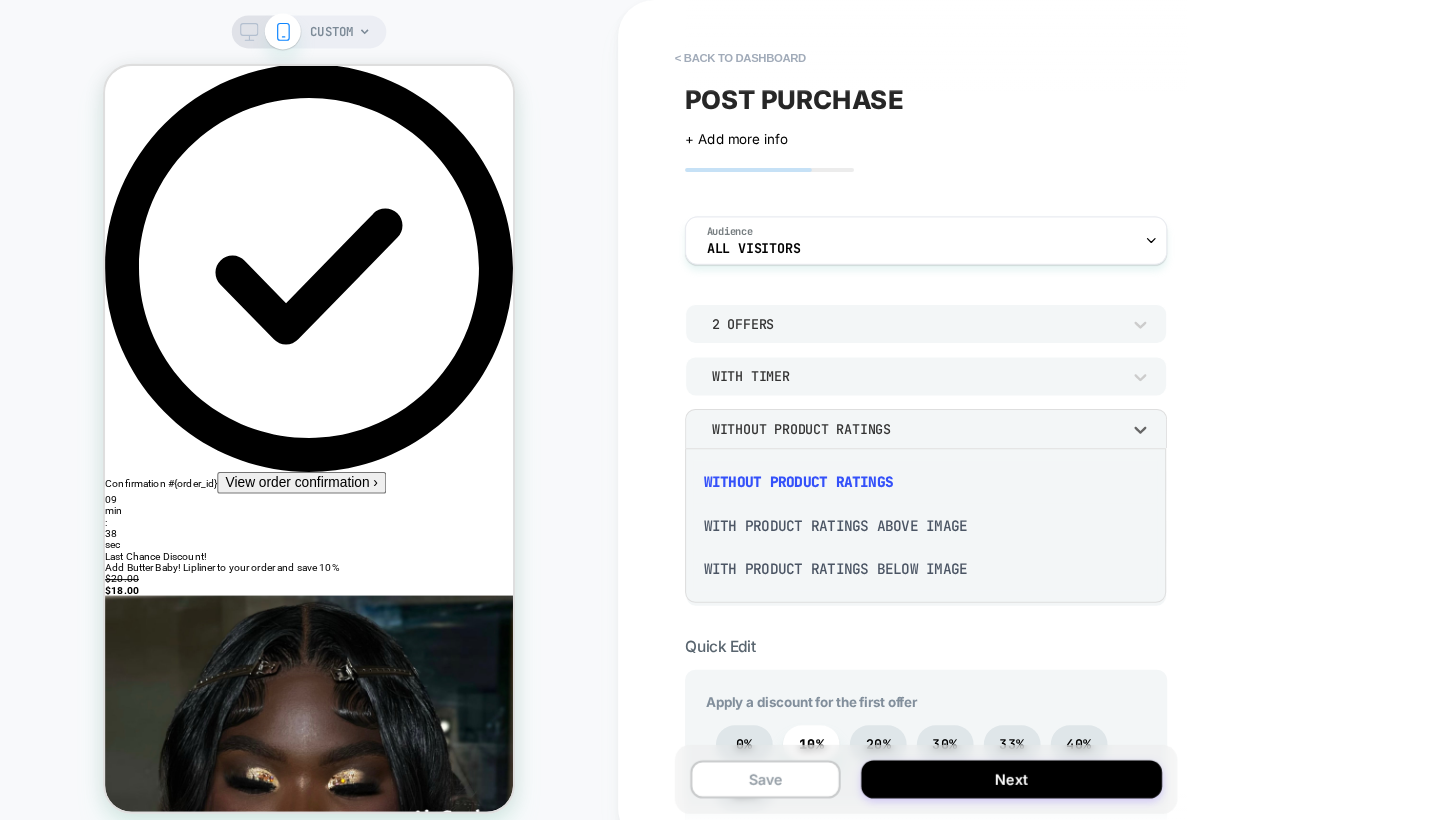 click on "With Product Ratings Above Image" at bounding box center [898, 510] 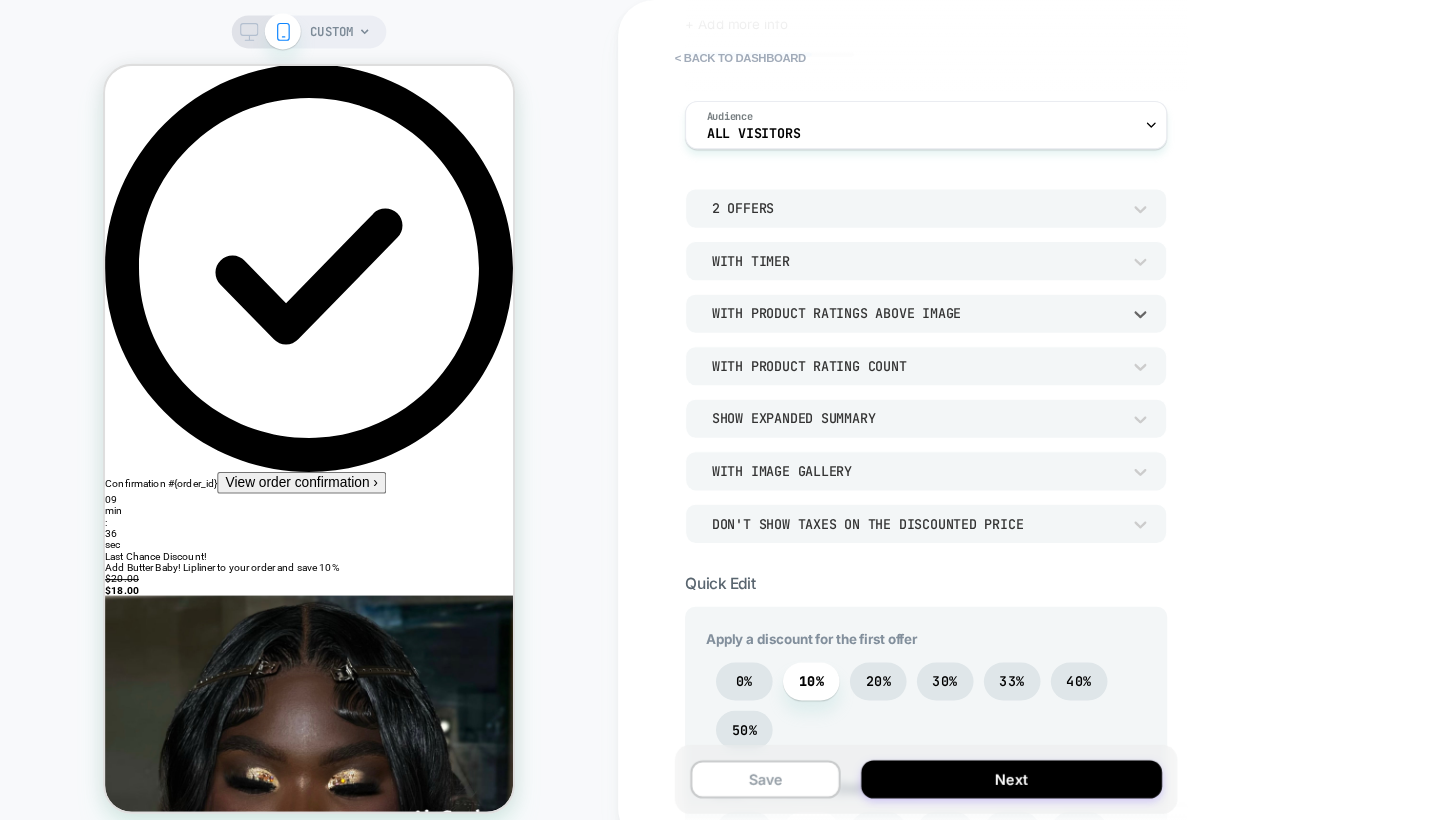 scroll, scrollTop: 117, scrollLeft: 0, axis: vertical 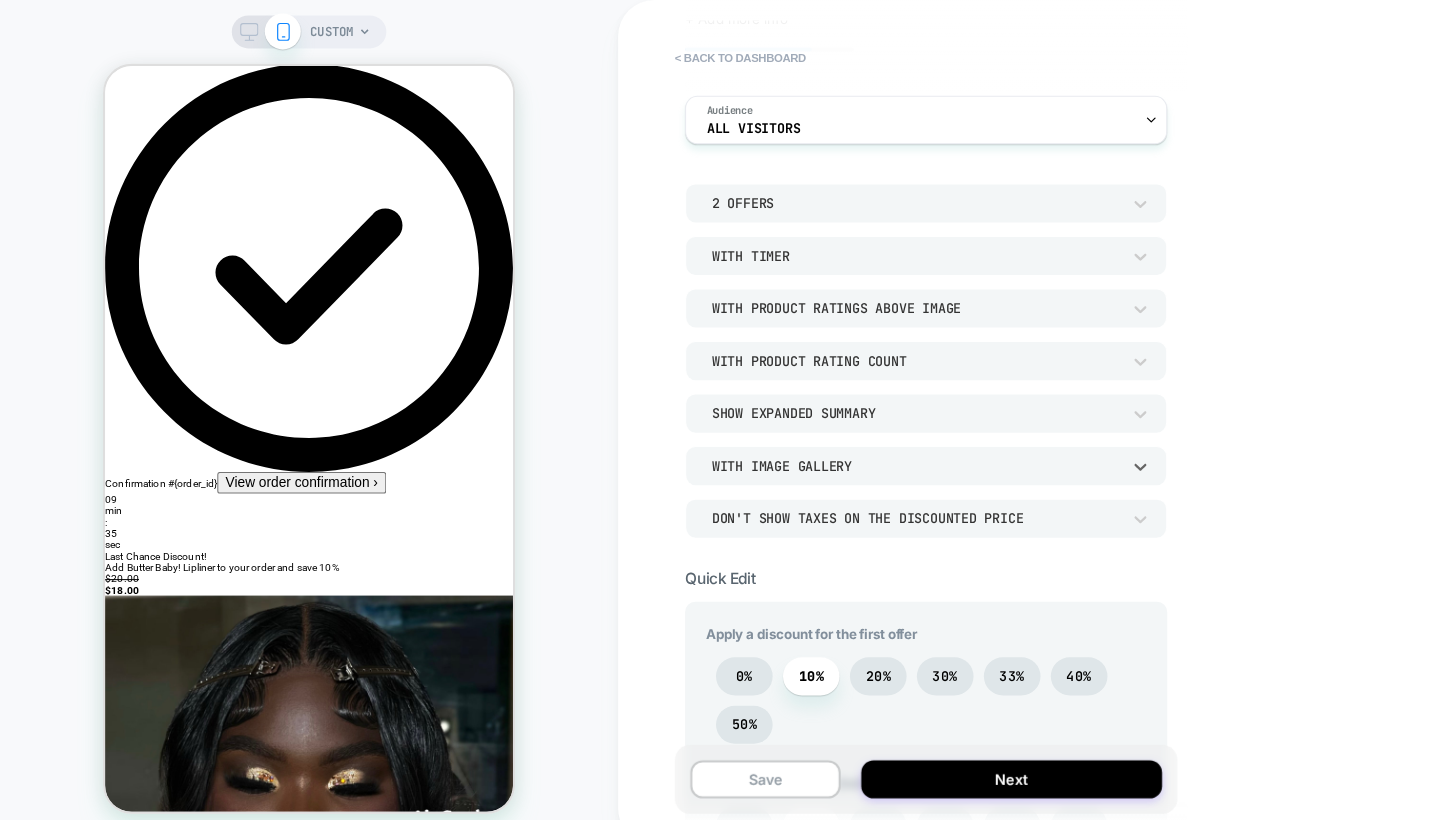 click on "With Image Gallery" at bounding box center (889, 452) 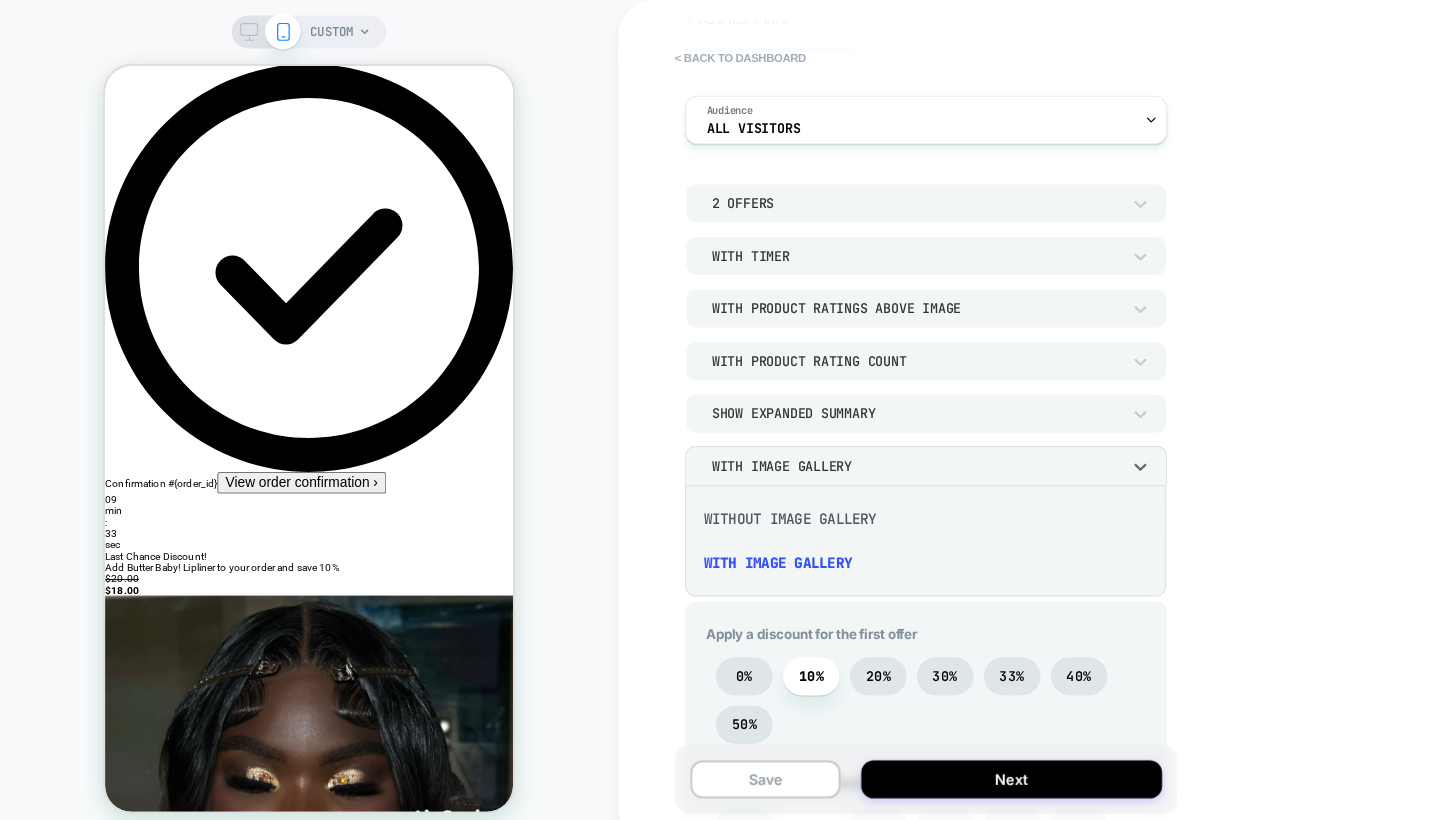 click at bounding box center [720, 410] 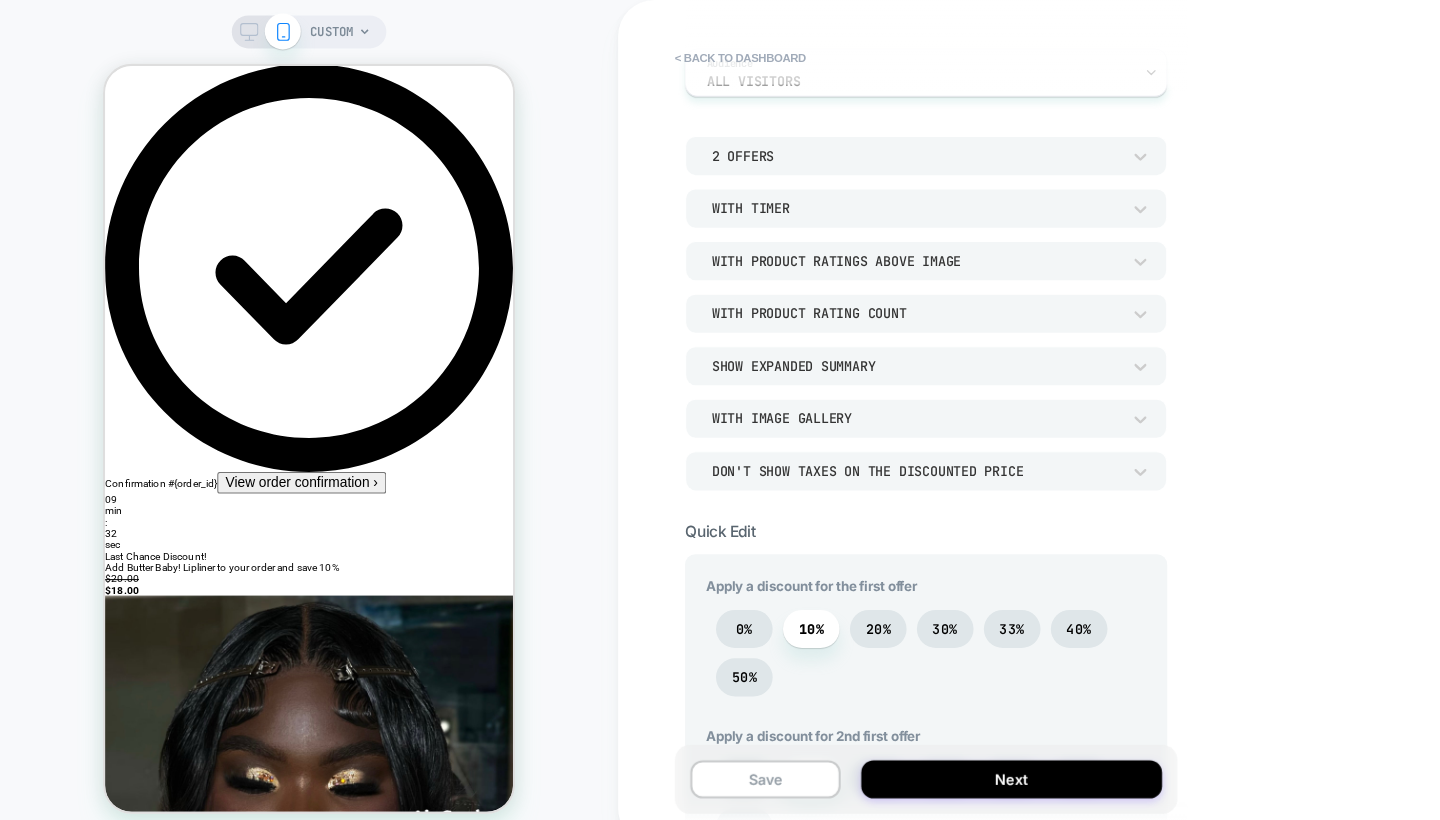 scroll, scrollTop: 166, scrollLeft: 0, axis: vertical 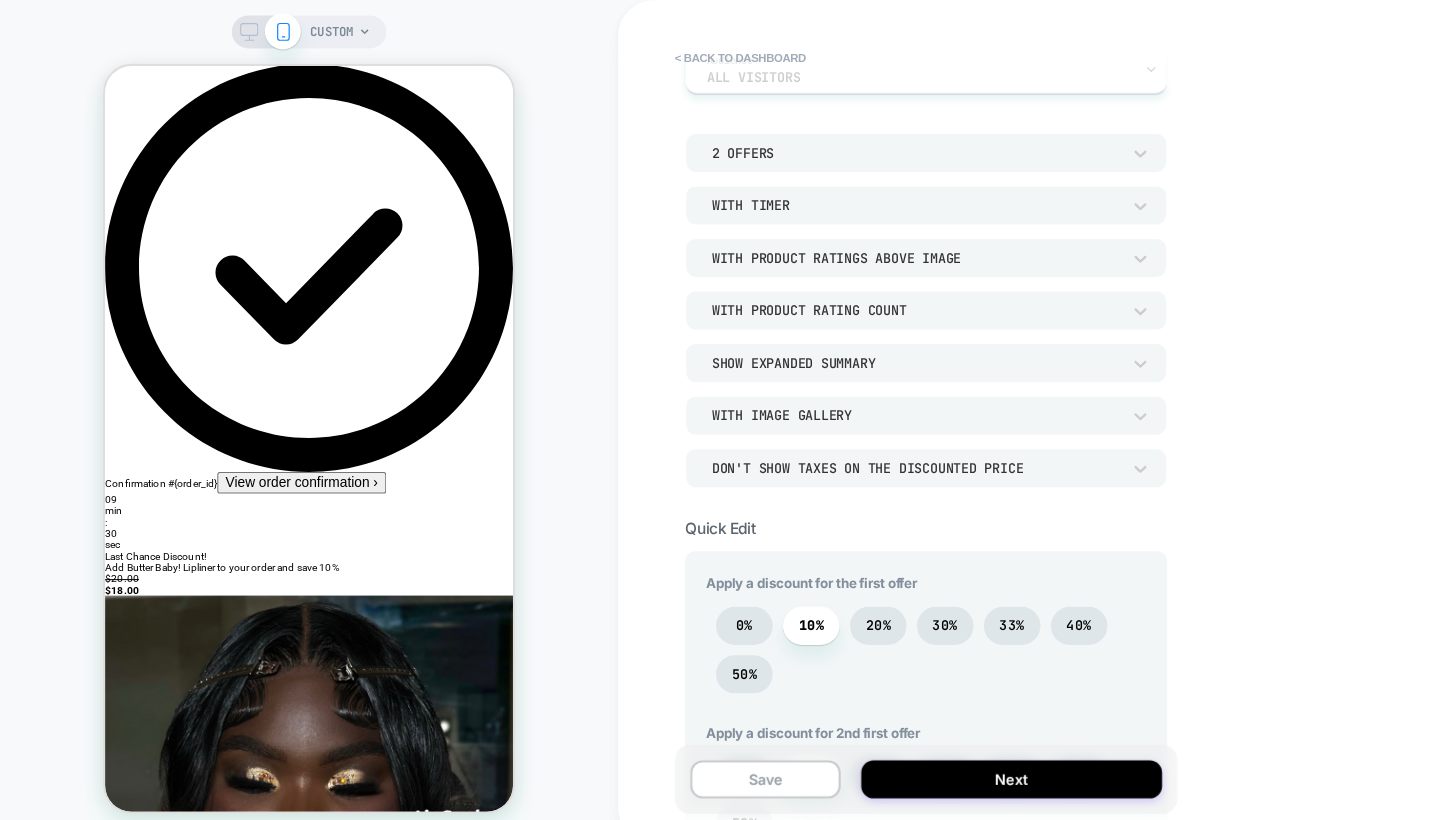 click on "Don't show taxes on the discounted price" at bounding box center [889, 454] 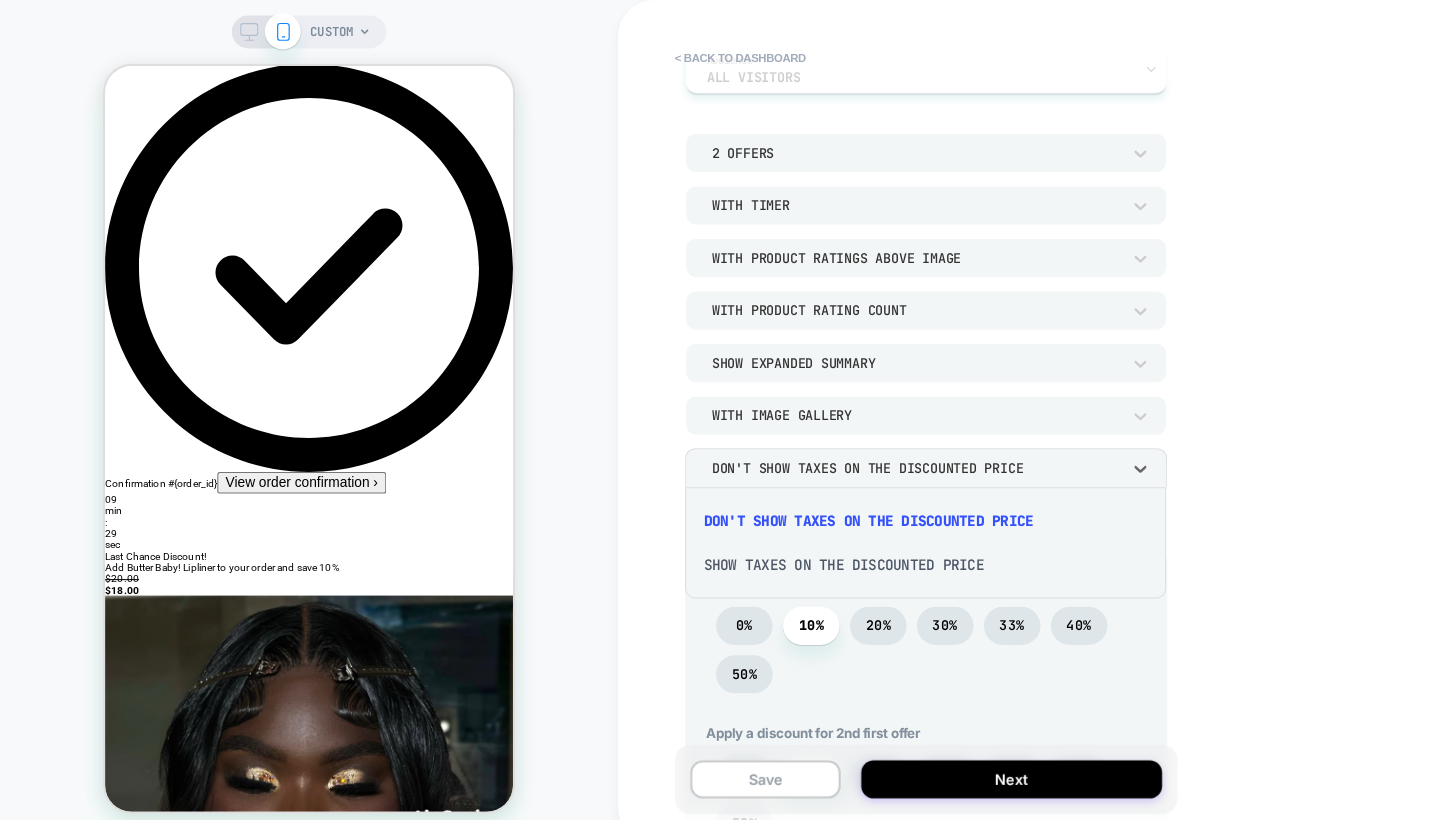 click on "Show taxes on the discounted price" at bounding box center (898, 548) 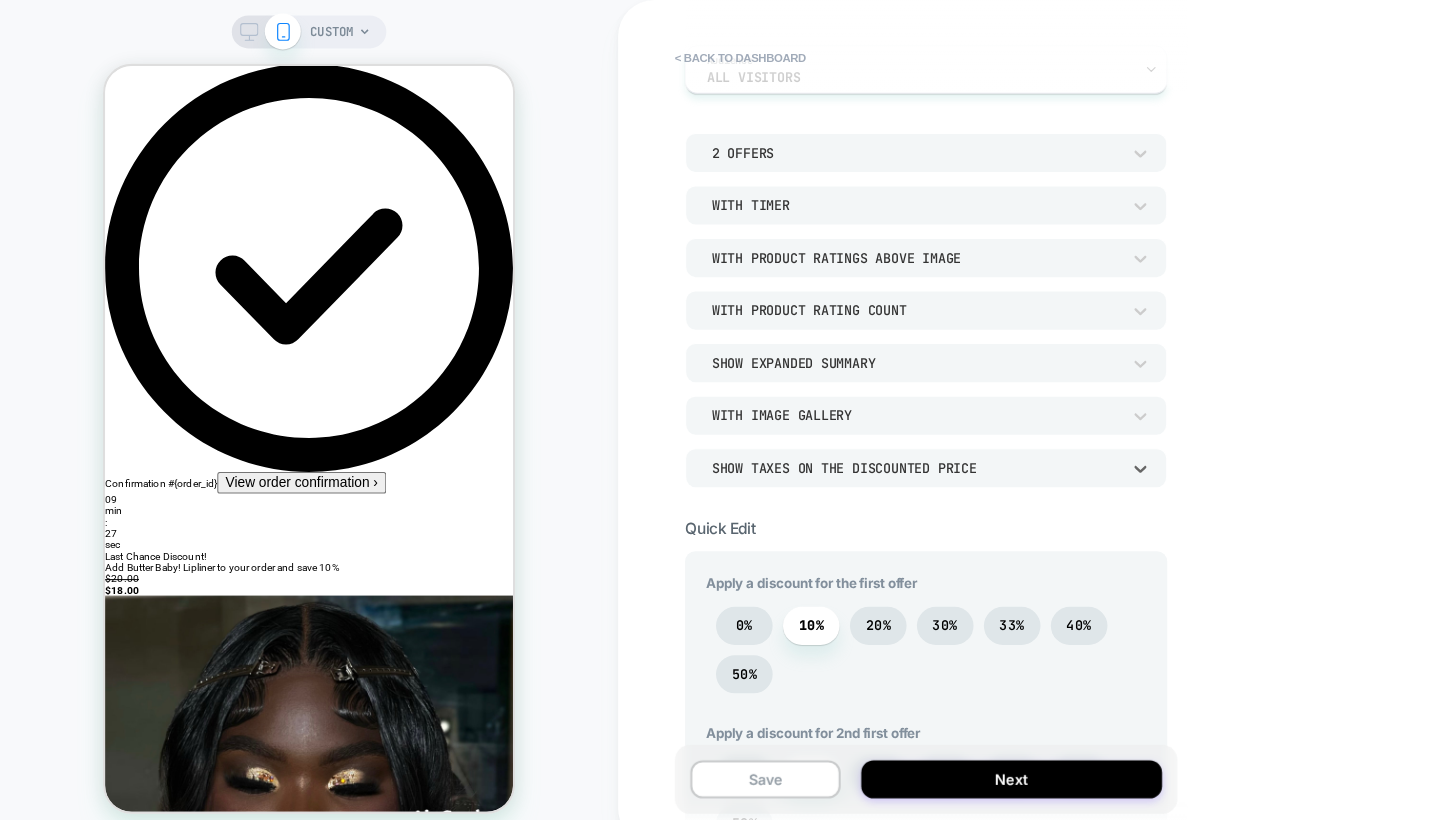 click on "Show taxes on the discounted price" at bounding box center [899, 454] 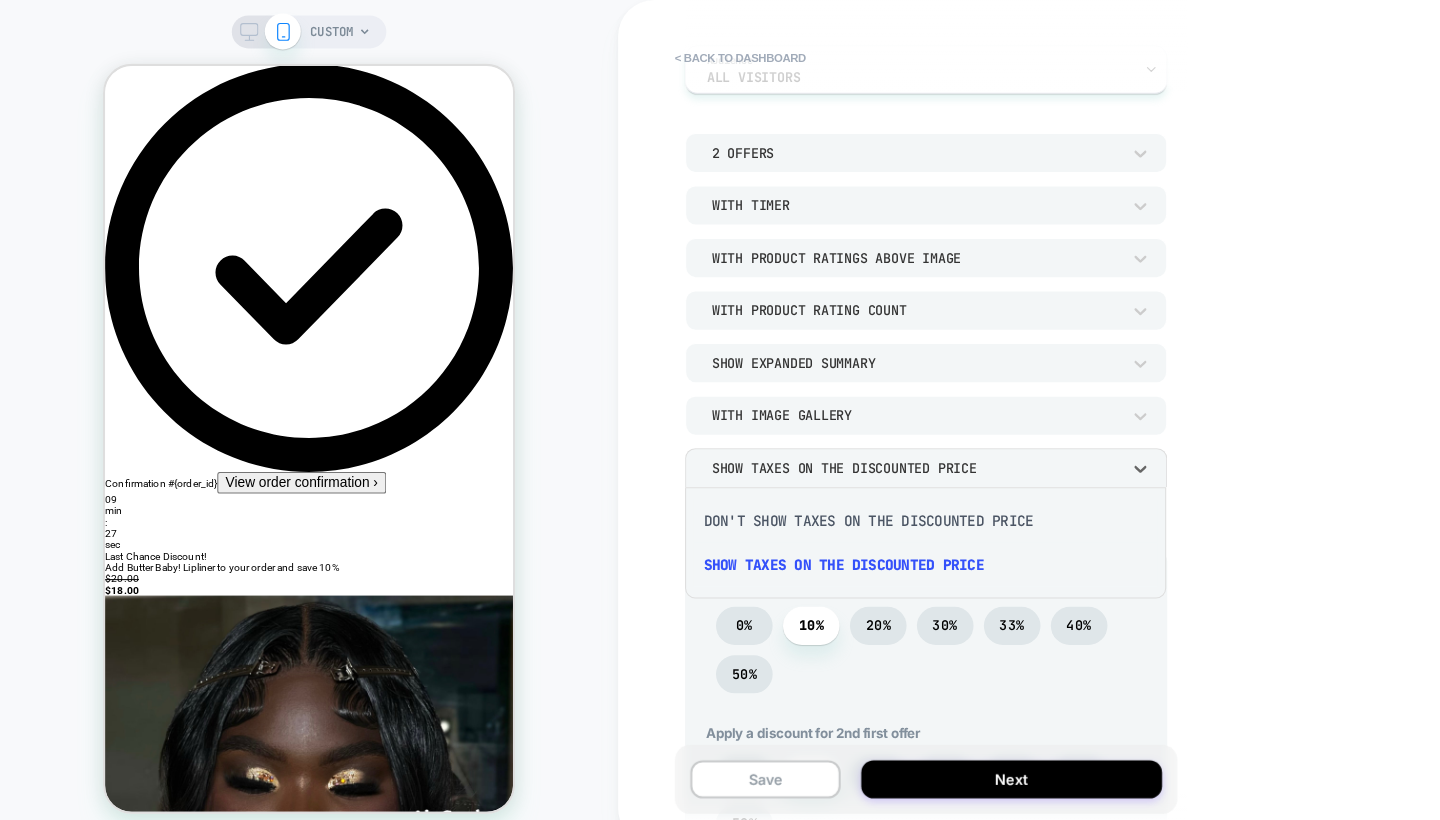 click on "Don't show taxes on the discounted price" at bounding box center (898, 506) 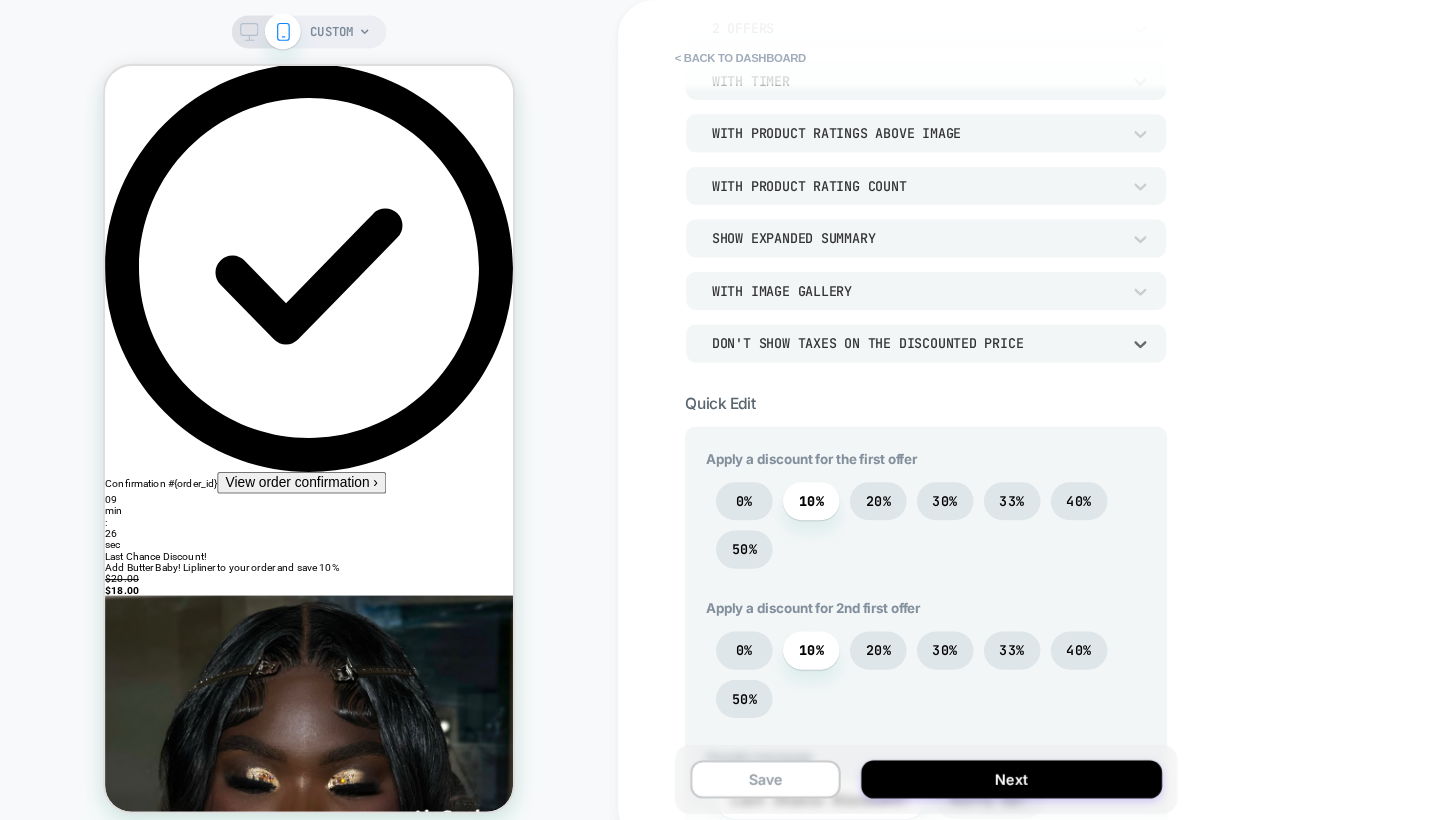 scroll, scrollTop: 292, scrollLeft: 0, axis: vertical 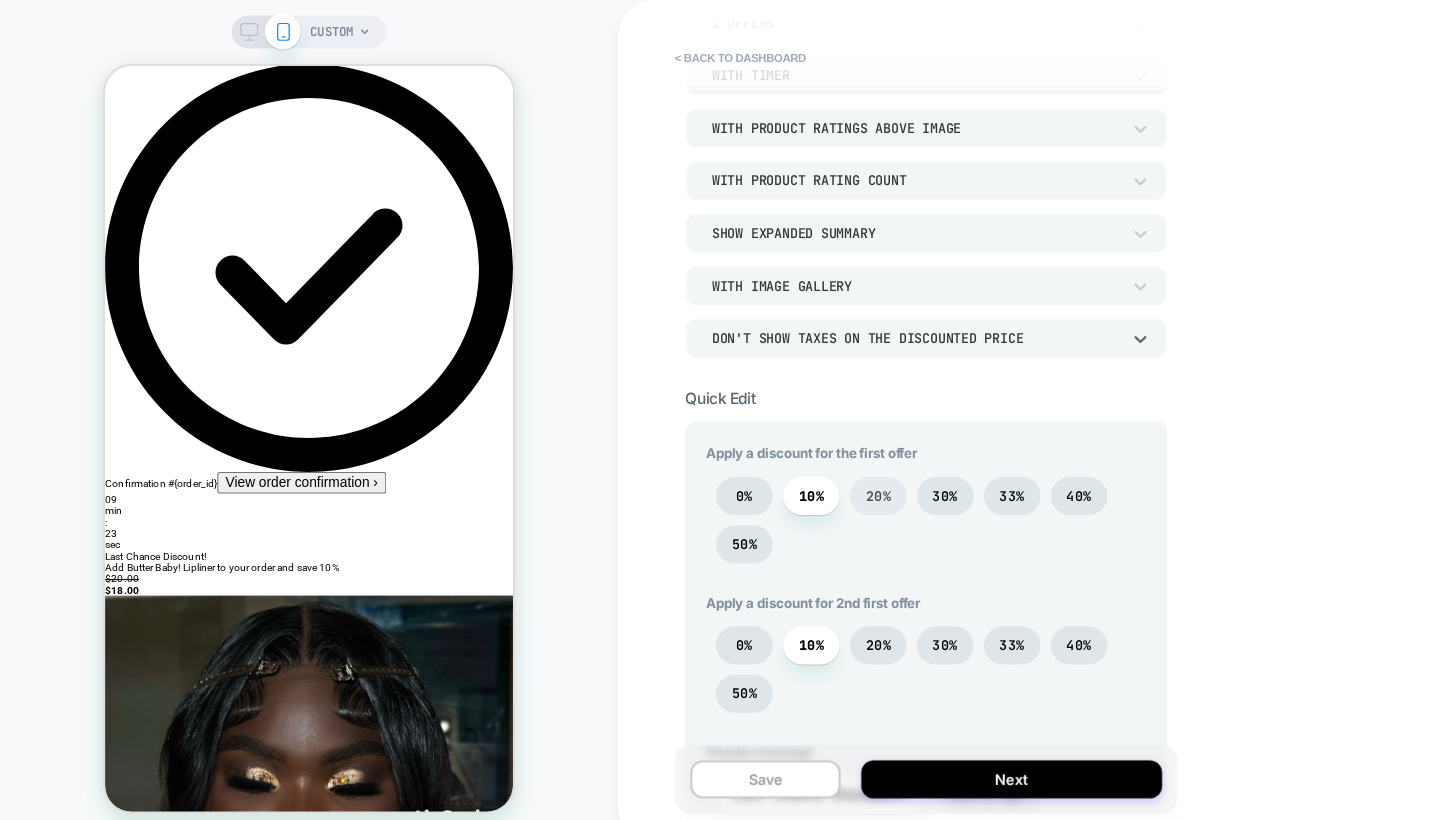 click on "20%" at bounding box center [852, 481] 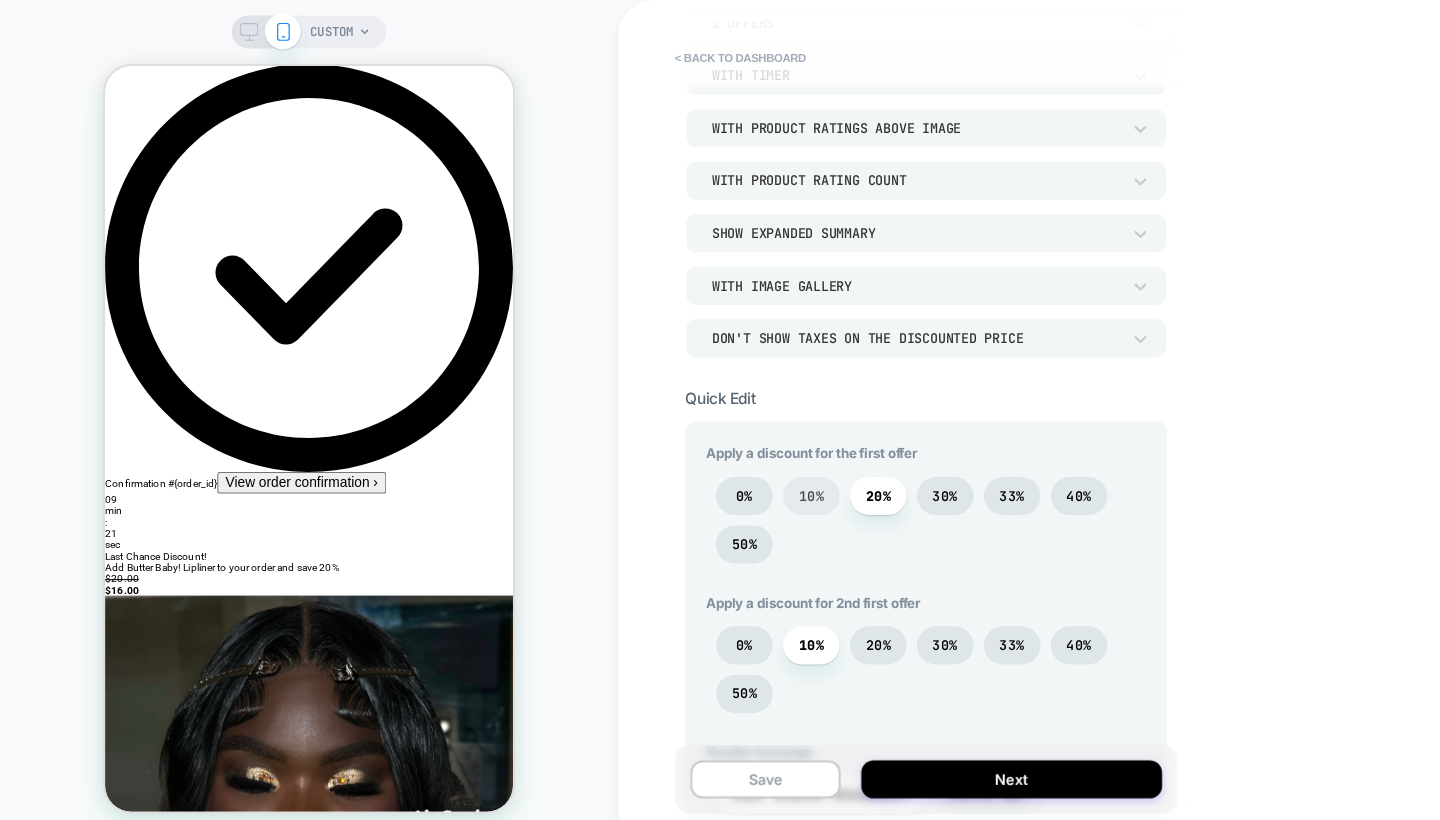 click on "10%" at bounding box center [787, 481] 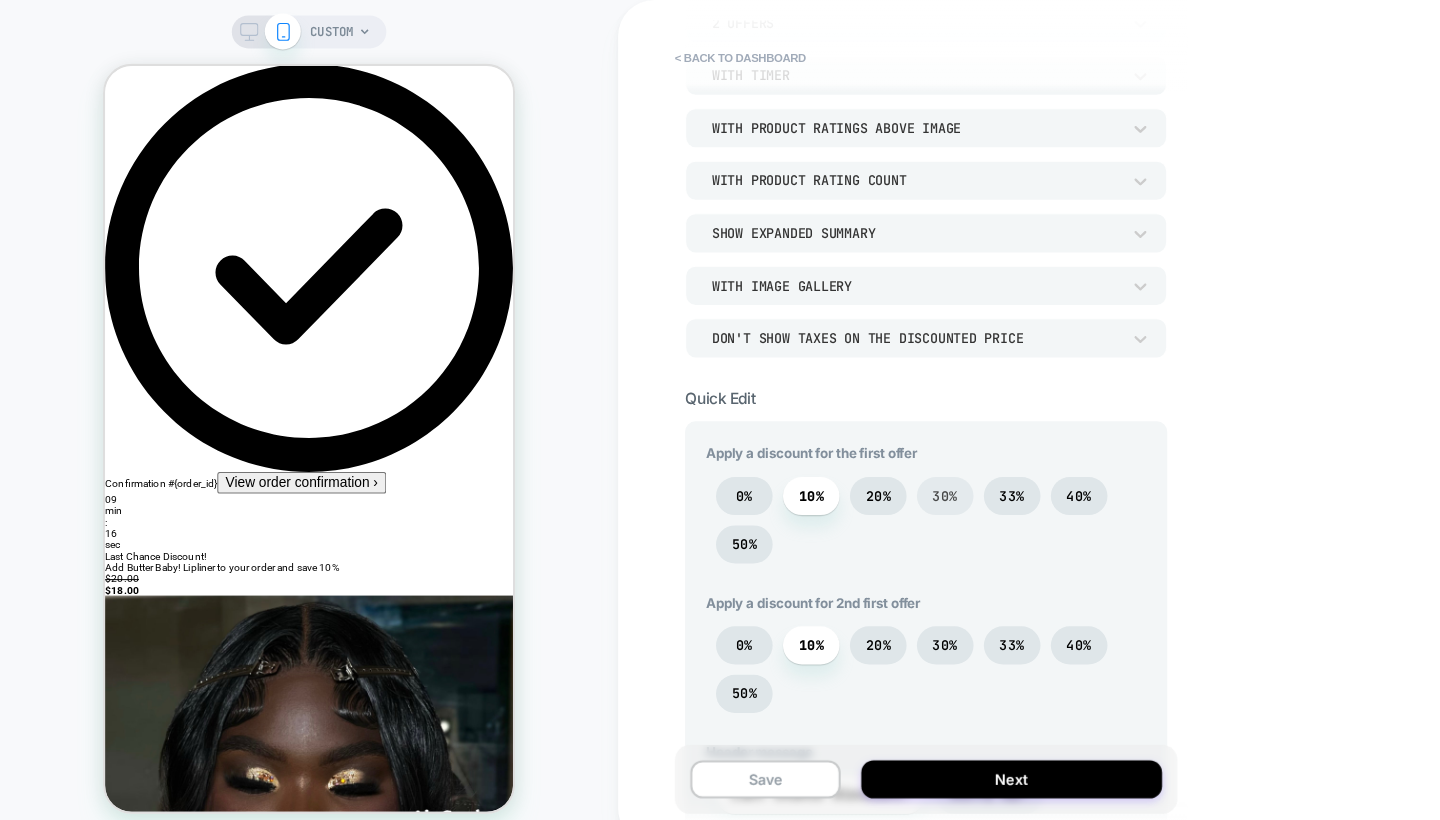 click on "30%" at bounding box center [917, 481] 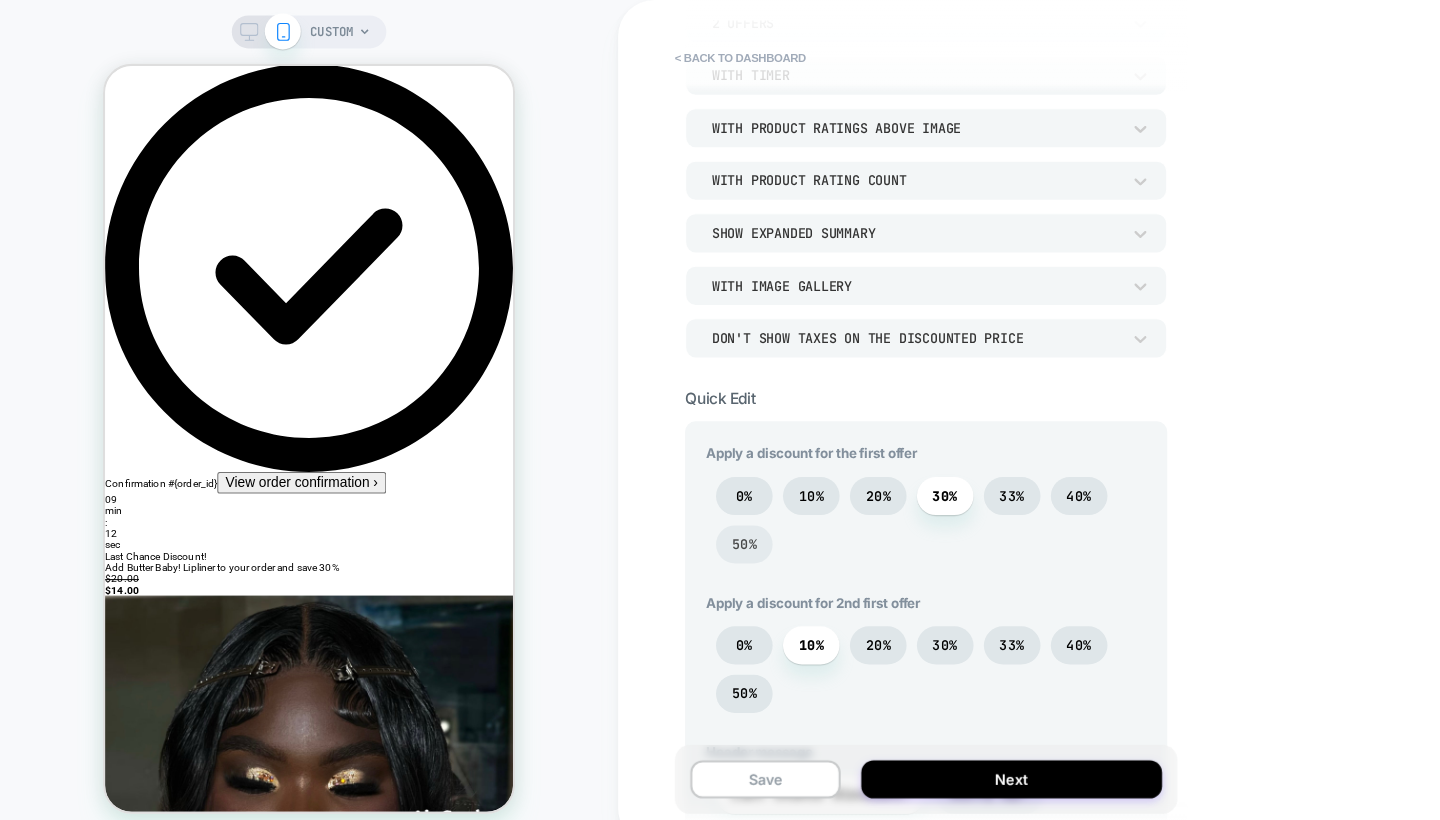 click on "50%" at bounding box center [722, 528] 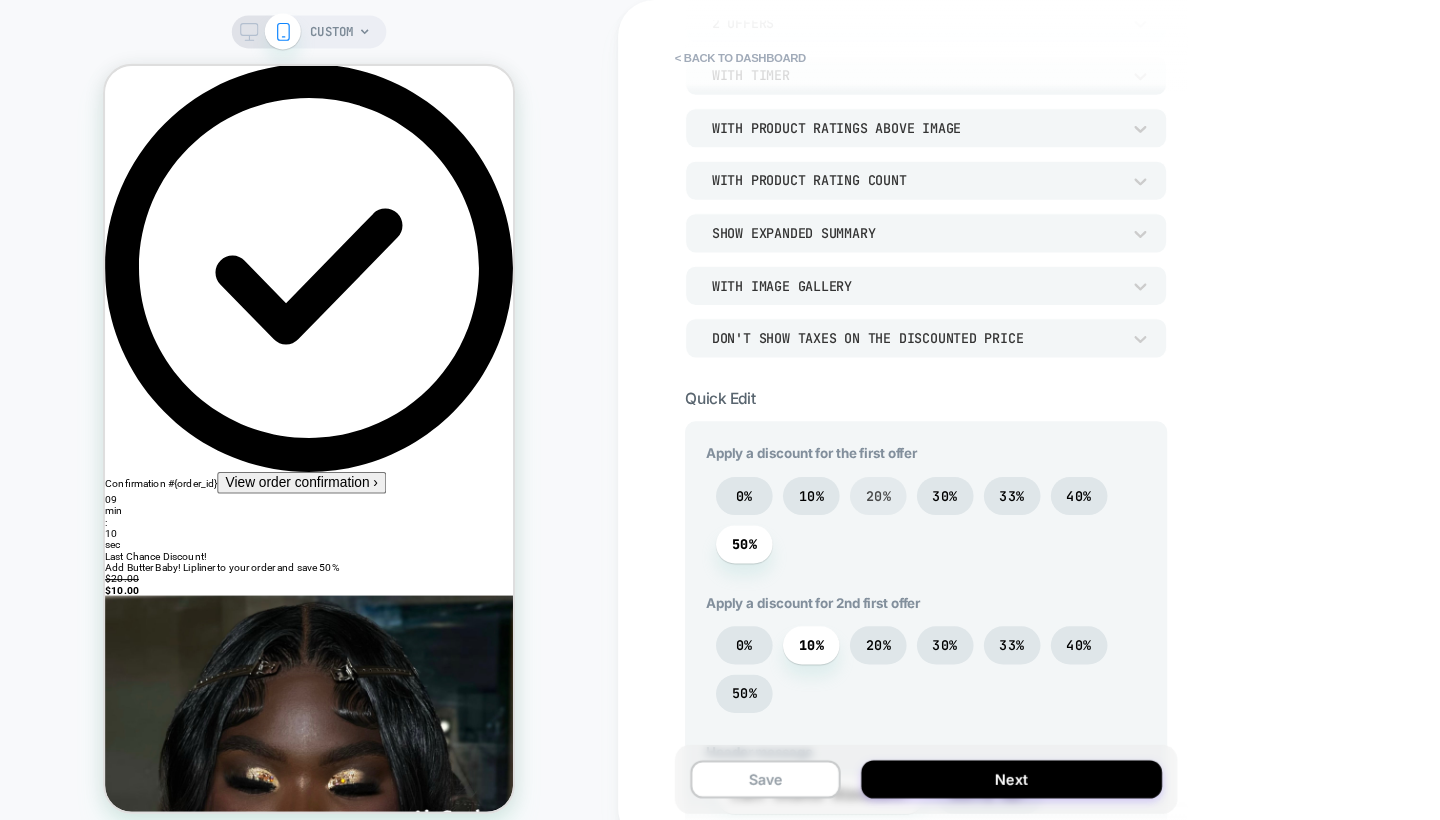 click on "20%" at bounding box center (852, 481) 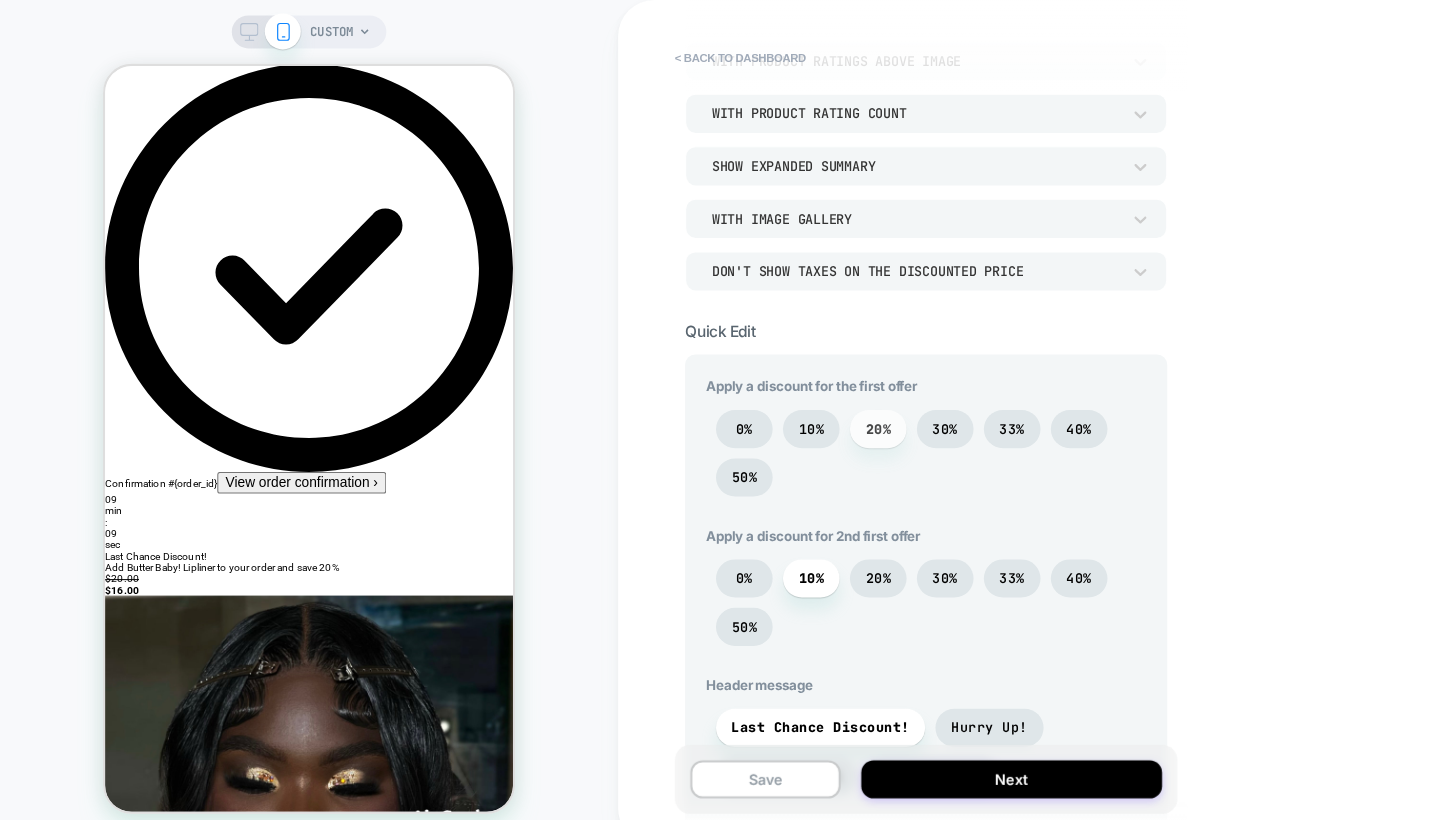 scroll, scrollTop: 361, scrollLeft: 0, axis: vertical 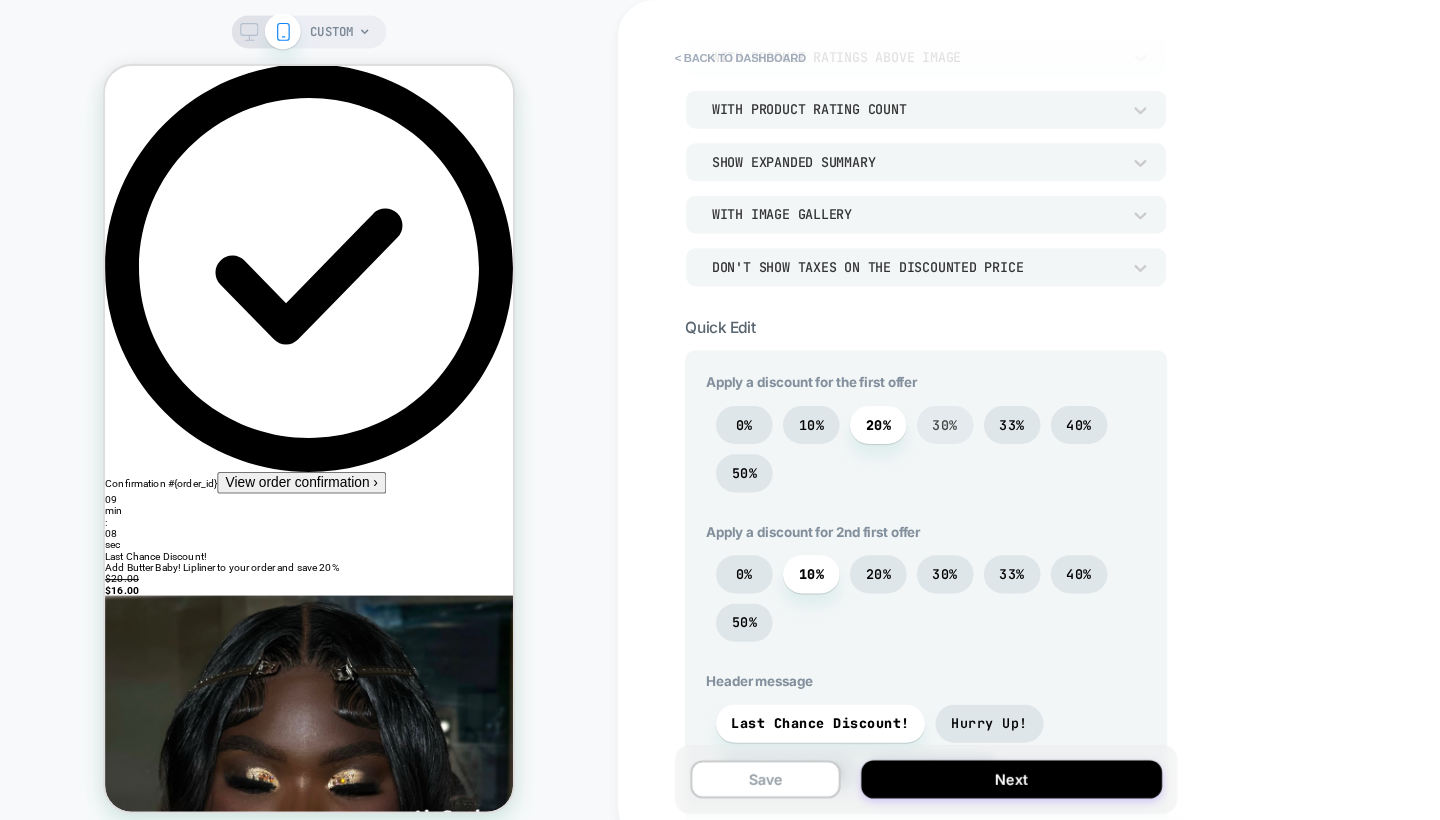 click on "30%" at bounding box center [917, 412] 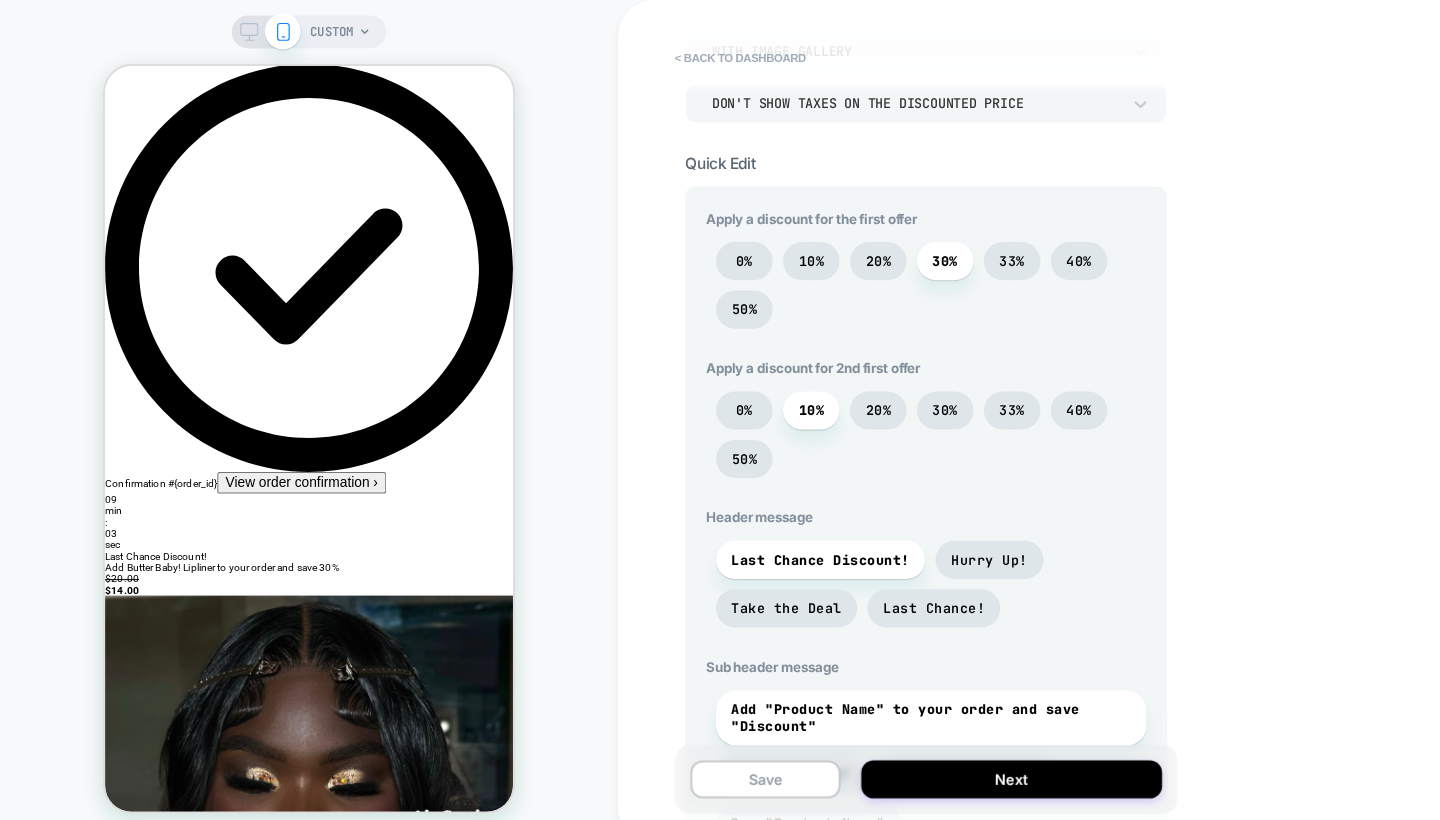 scroll, scrollTop: 535, scrollLeft: 0, axis: vertical 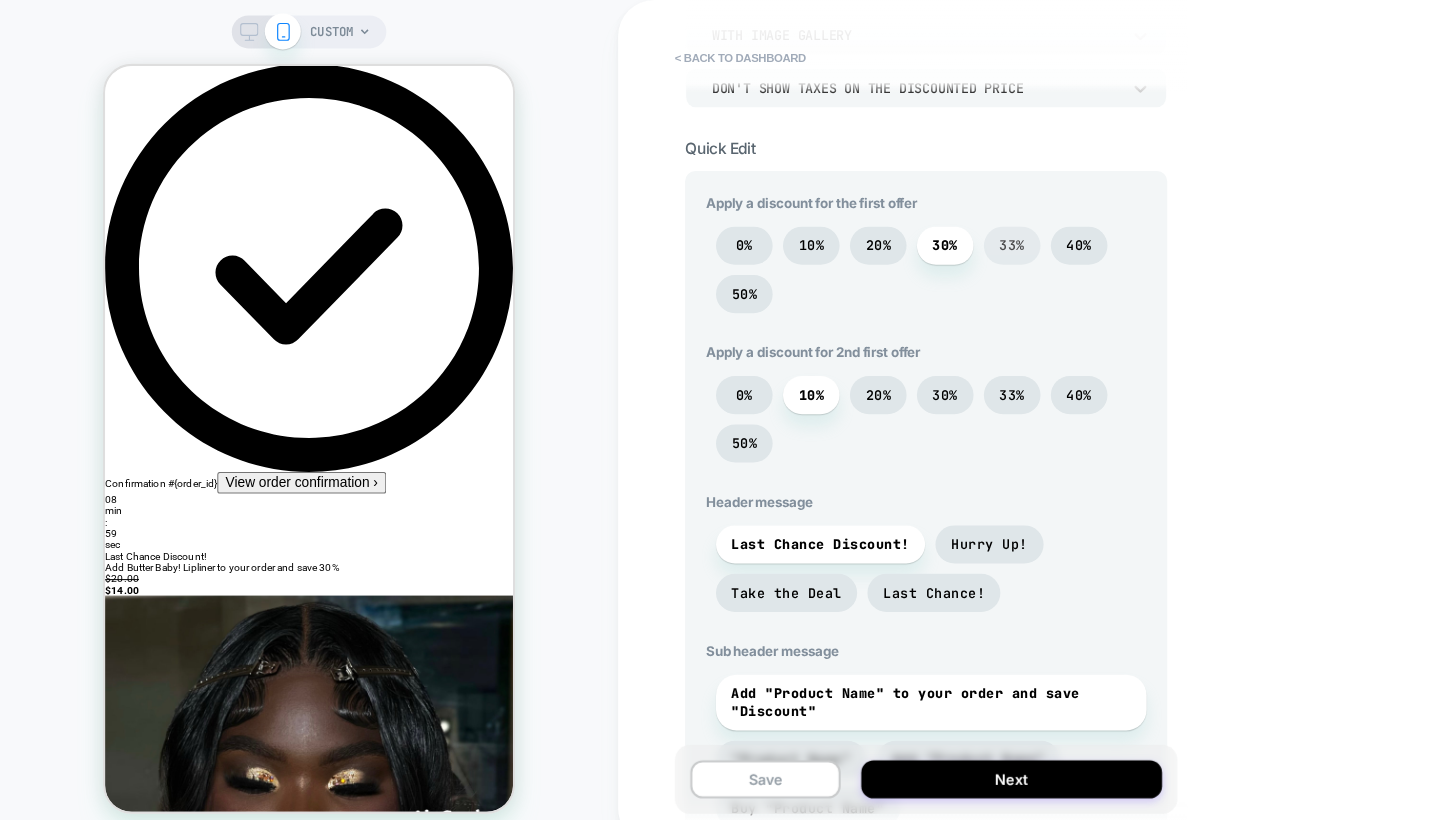 click on "33%" at bounding box center [982, 238] 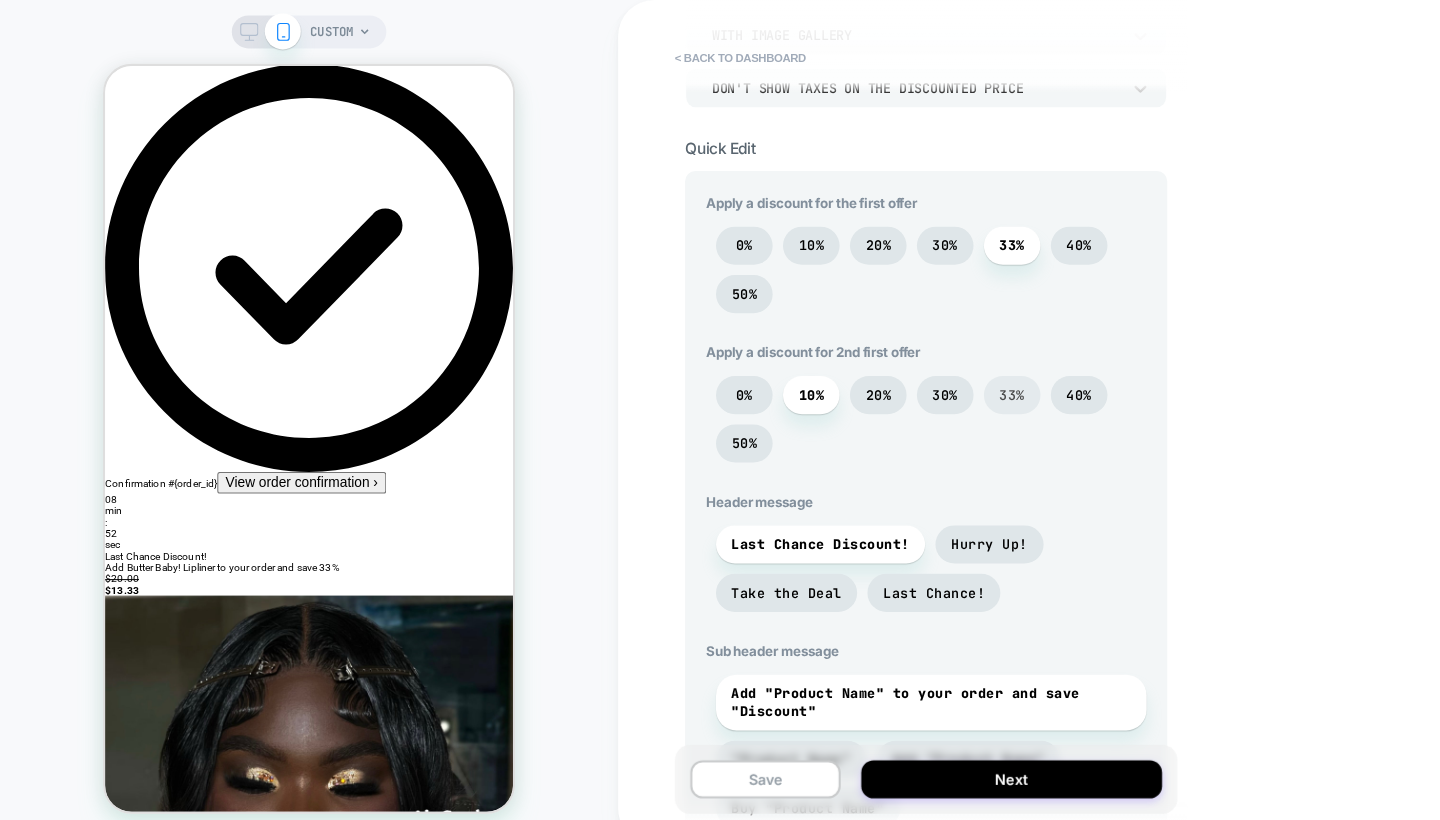 click on "33%" at bounding box center [982, 383] 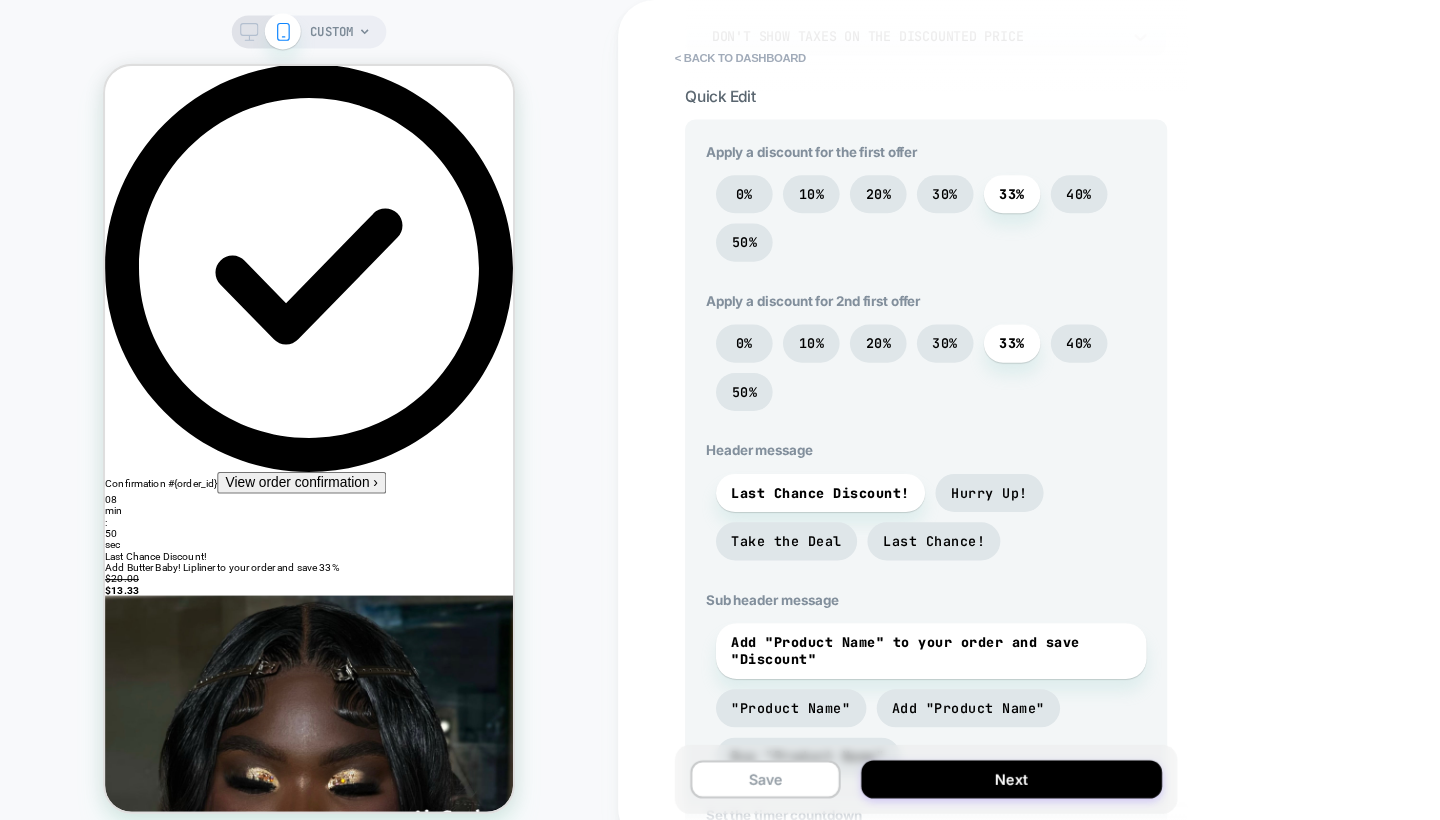 scroll, scrollTop: 586, scrollLeft: 0, axis: vertical 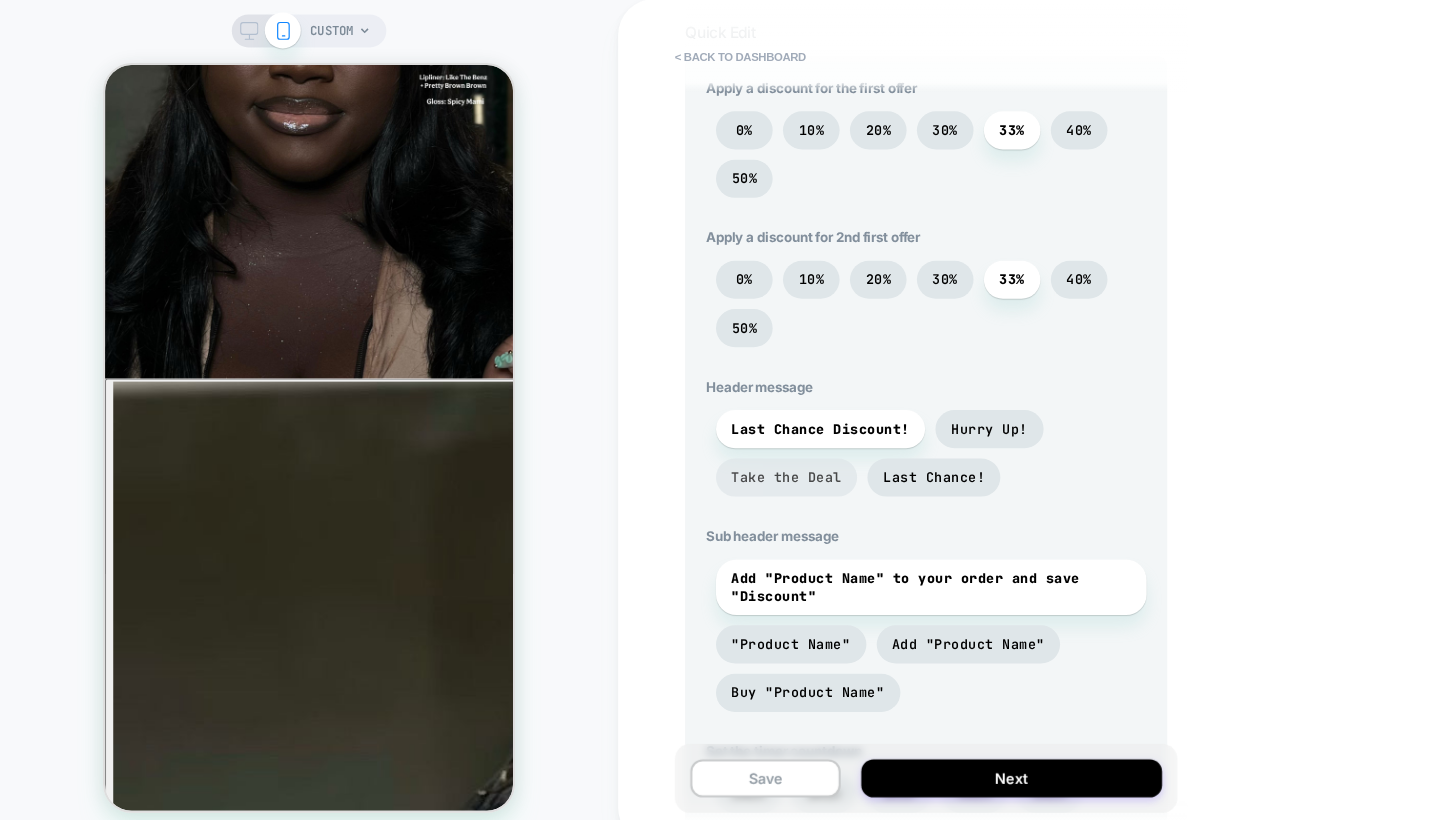 click on "Take the Deal" at bounding box center (763, 464) 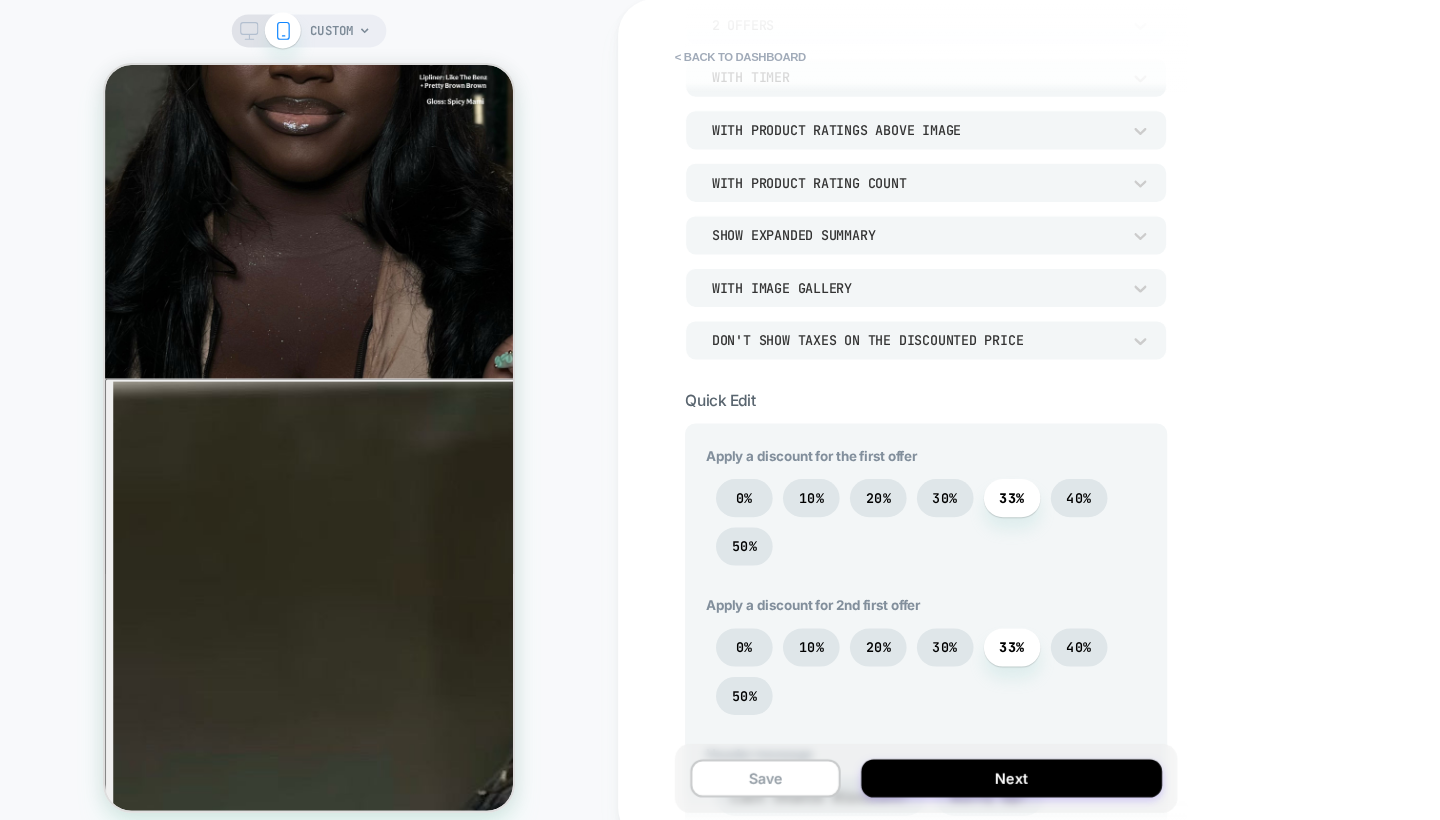 scroll, scrollTop: 176, scrollLeft: 0, axis: vertical 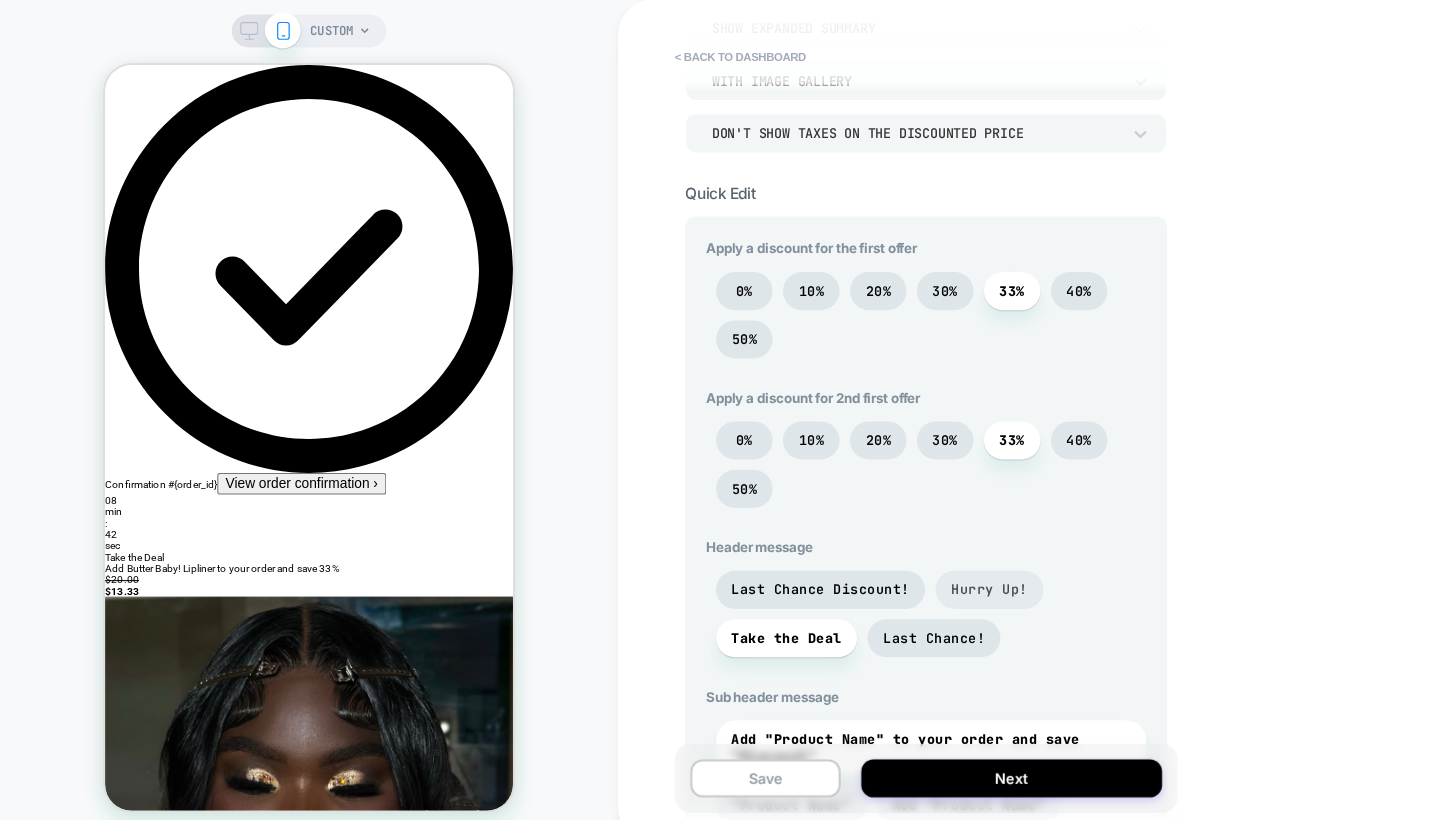 click on "Hurry Up!" at bounding box center (960, 573) 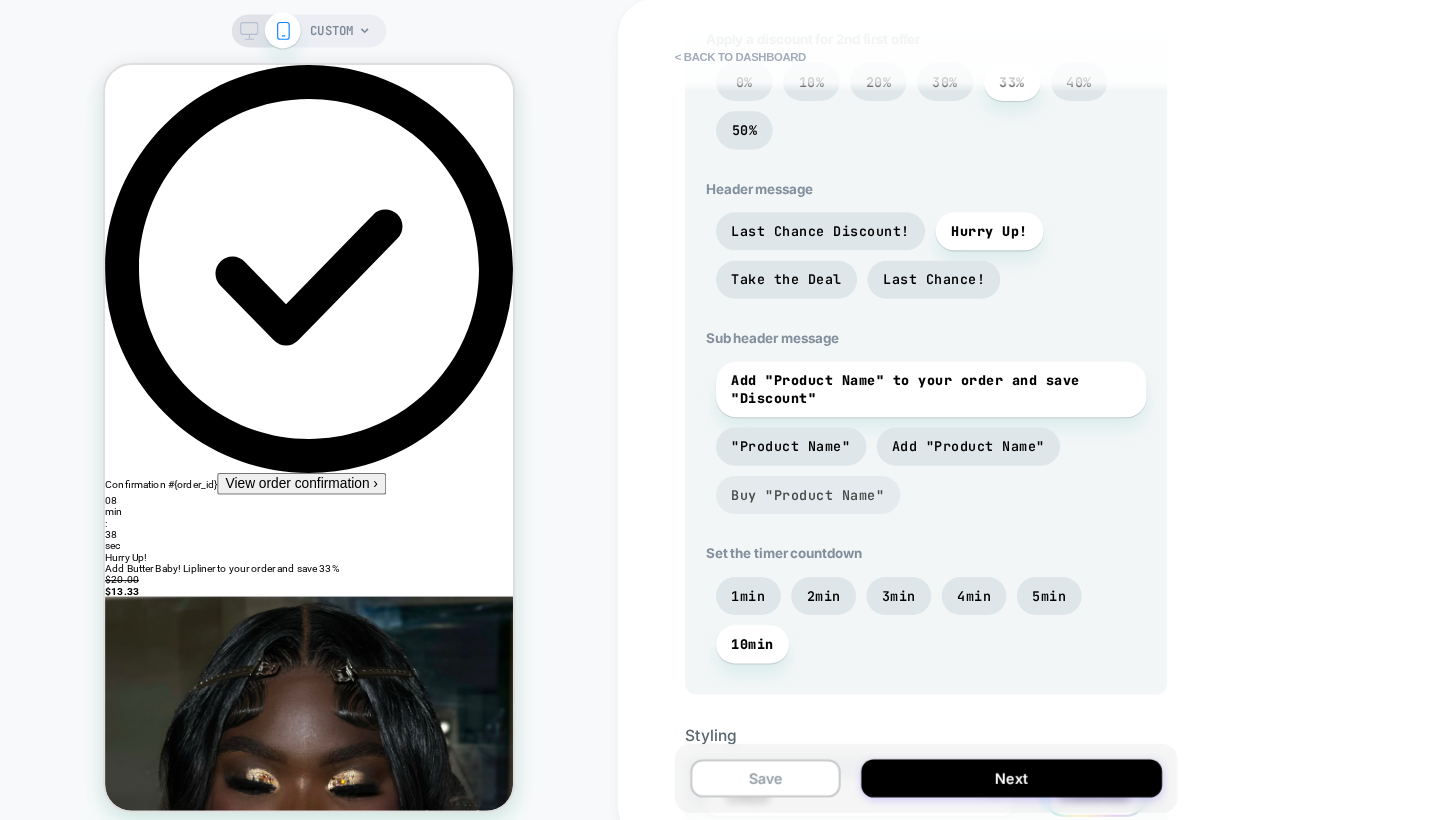 scroll, scrollTop: 842, scrollLeft: 0, axis: vertical 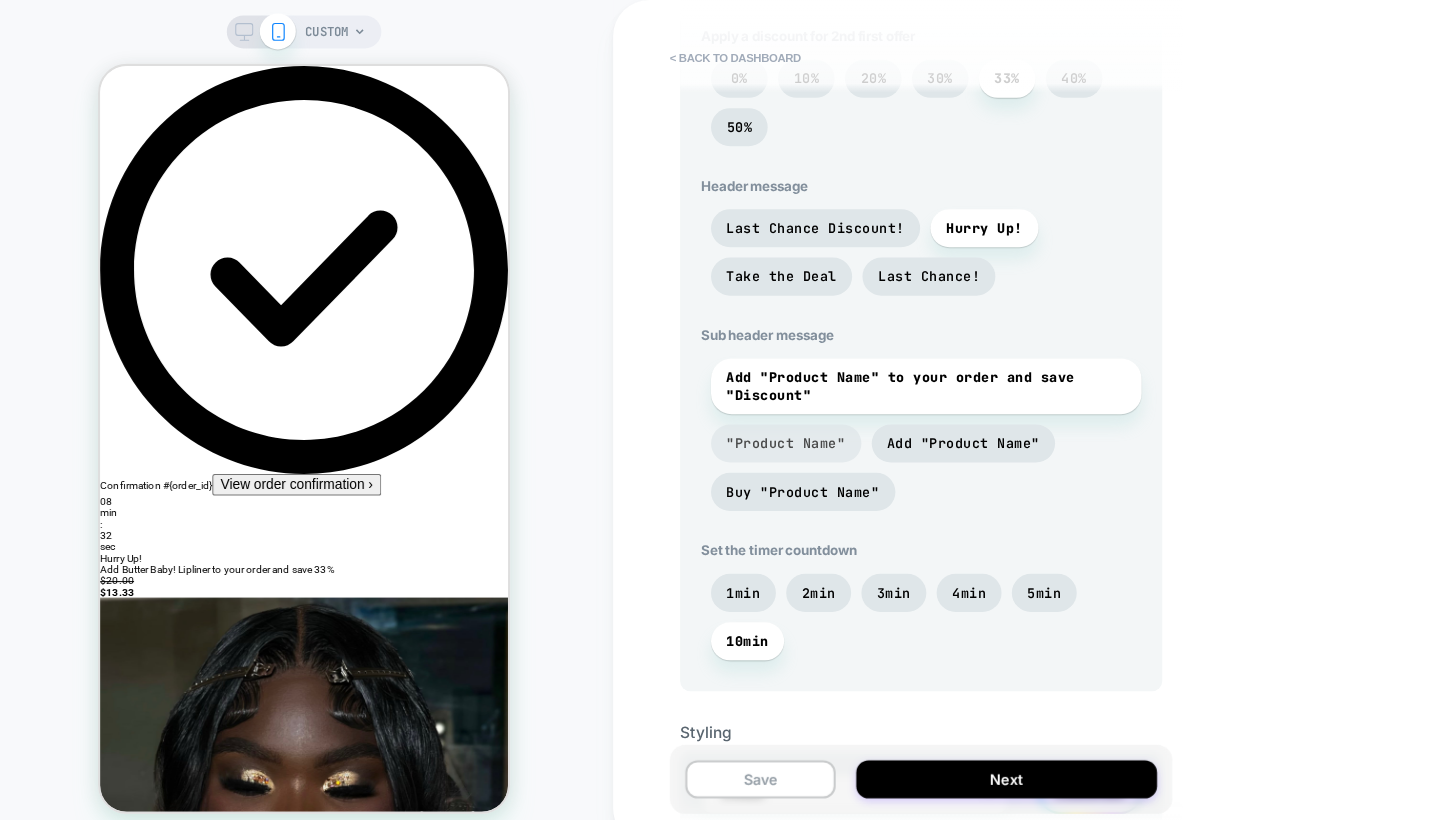 click on ""Product Name"" at bounding box center [768, 430] 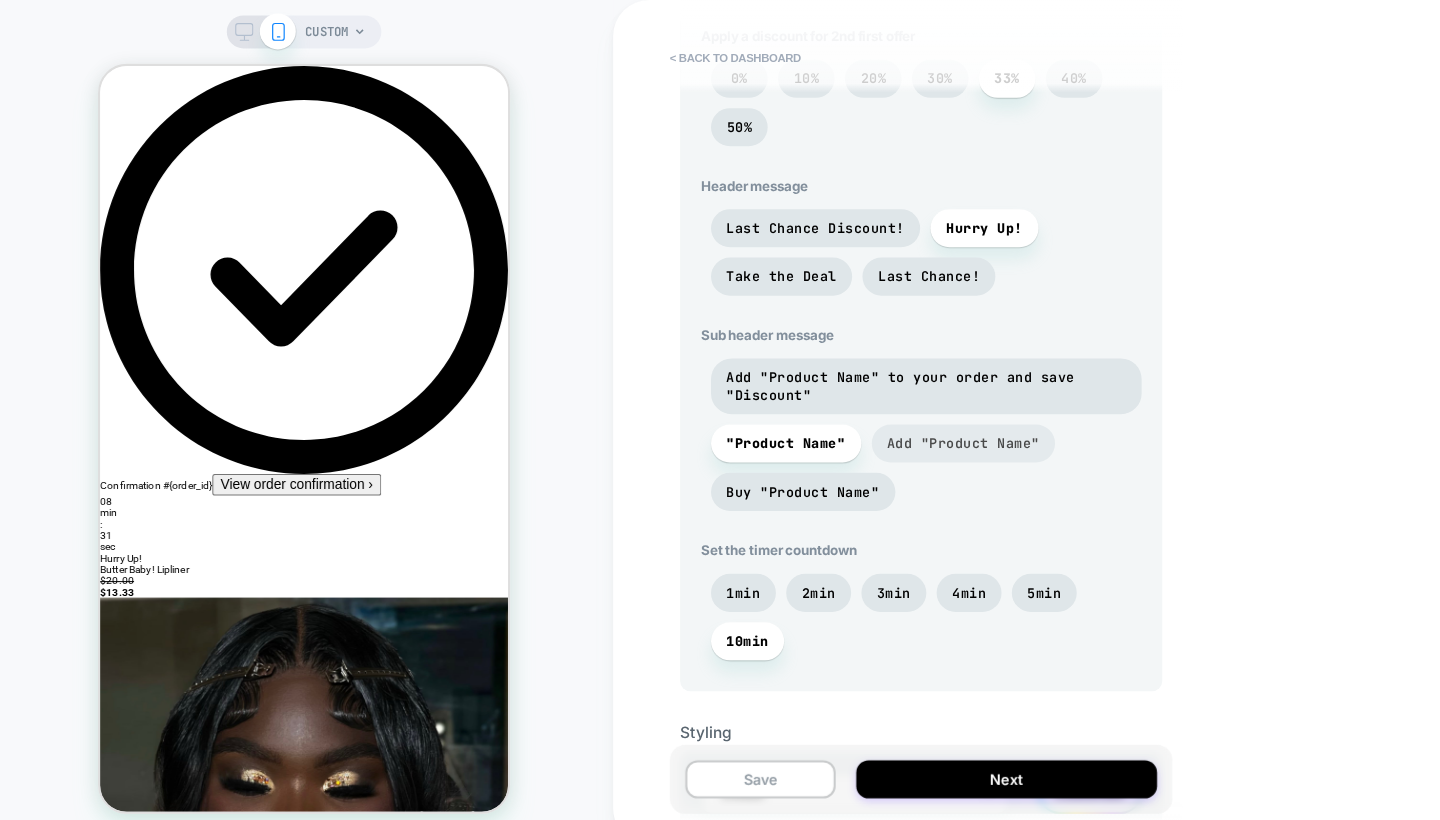 click on "Add "Product Name"" at bounding box center [940, 430] 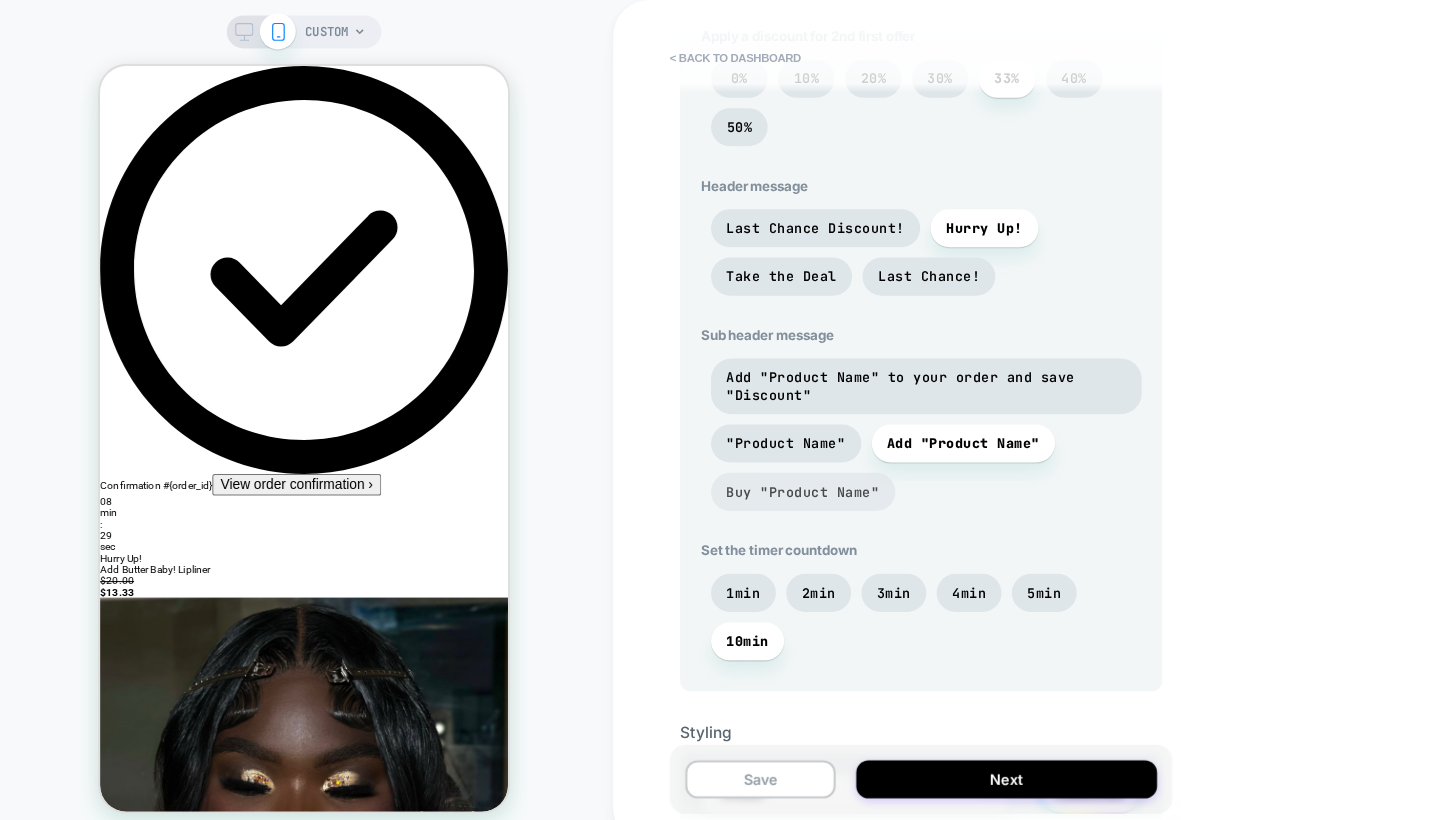 click on "Buy "Product Name"" at bounding box center [784, 477] 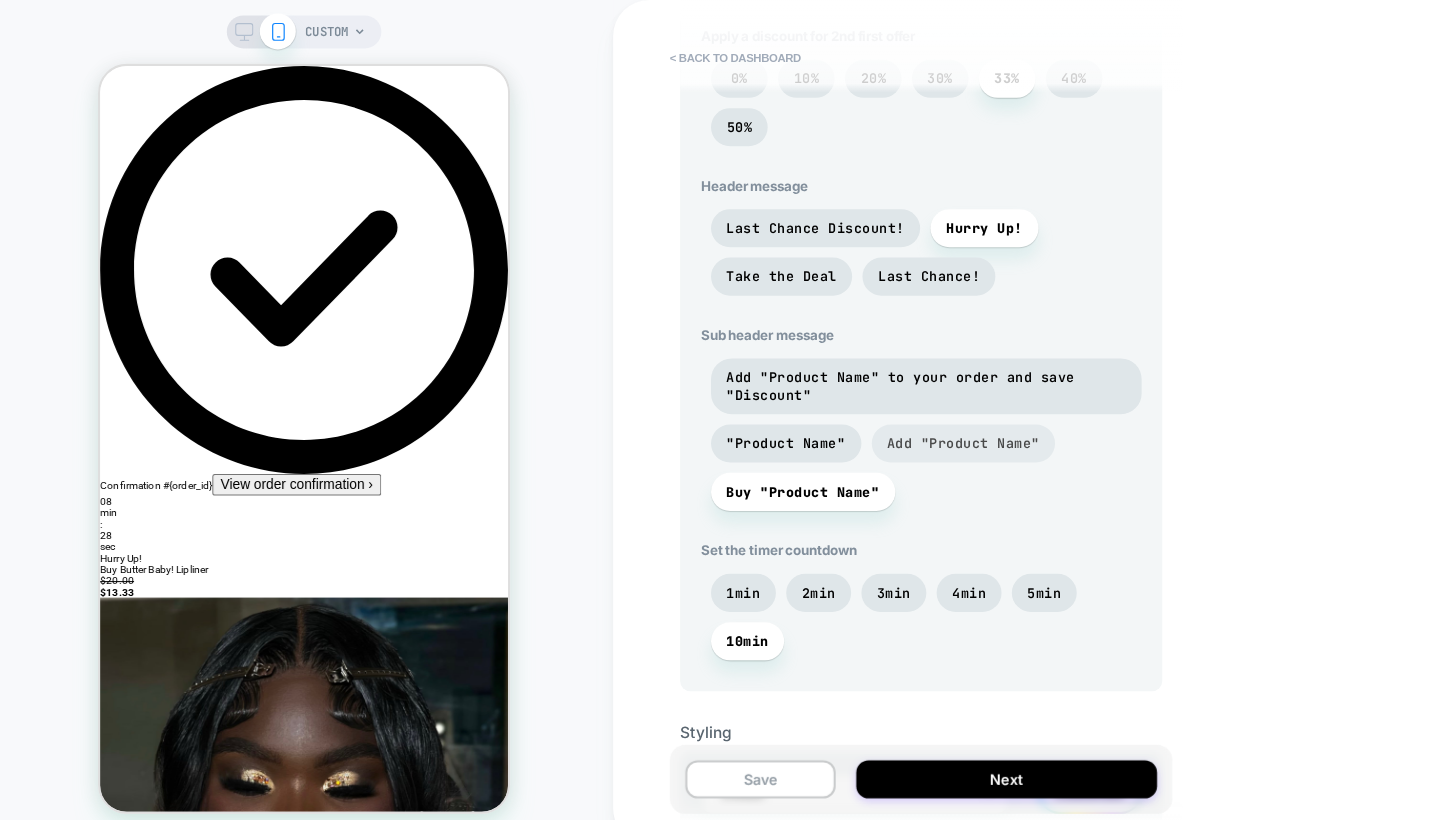 click on "Add "Product Name"" at bounding box center [940, 430] 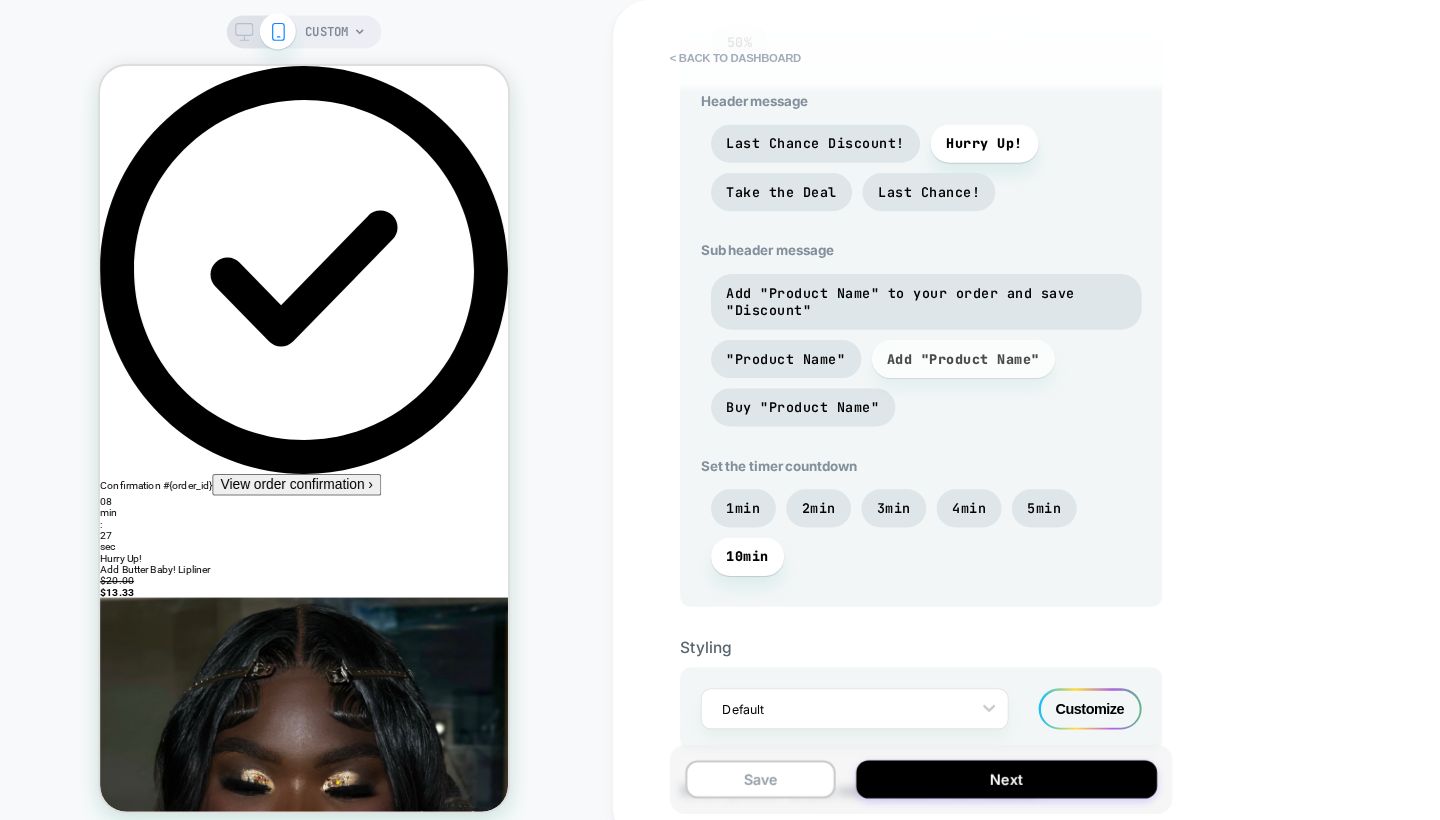 scroll, scrollTop: 926, scrollLeft: 0, axis: vertical 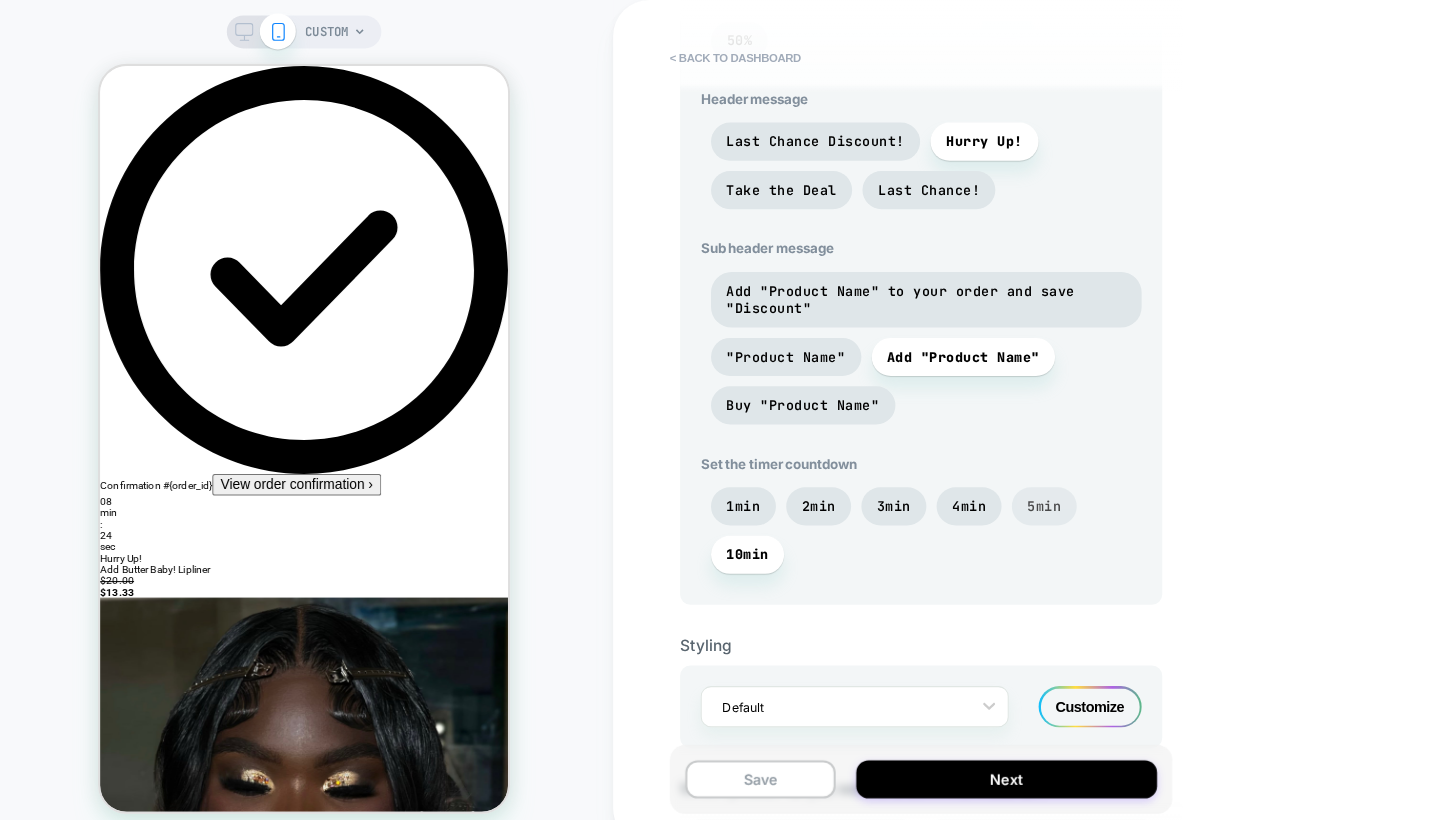 click on "5min" at bounding box center [1018, 491] 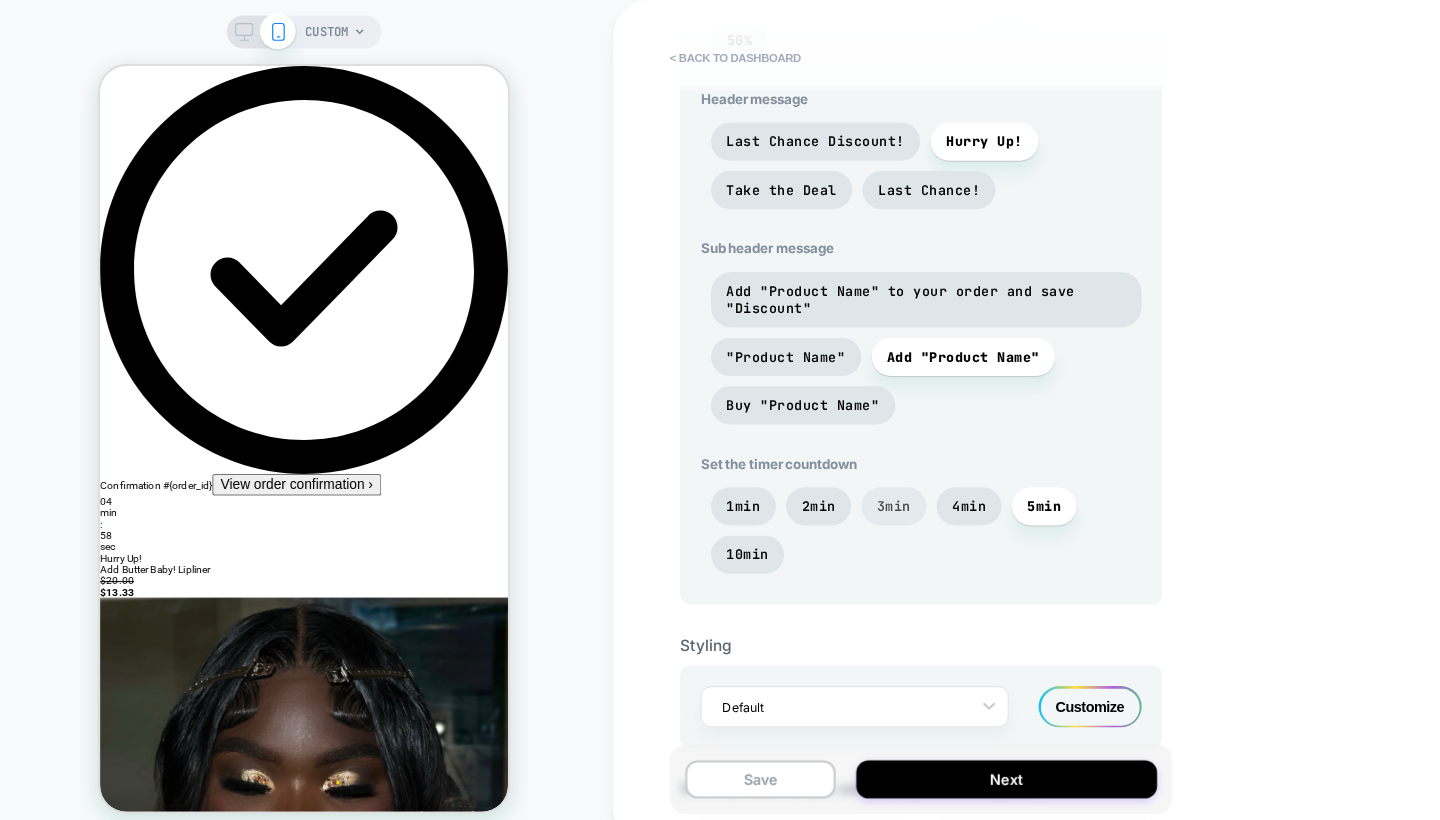 click on "3min" at bounding box center (872, 491) 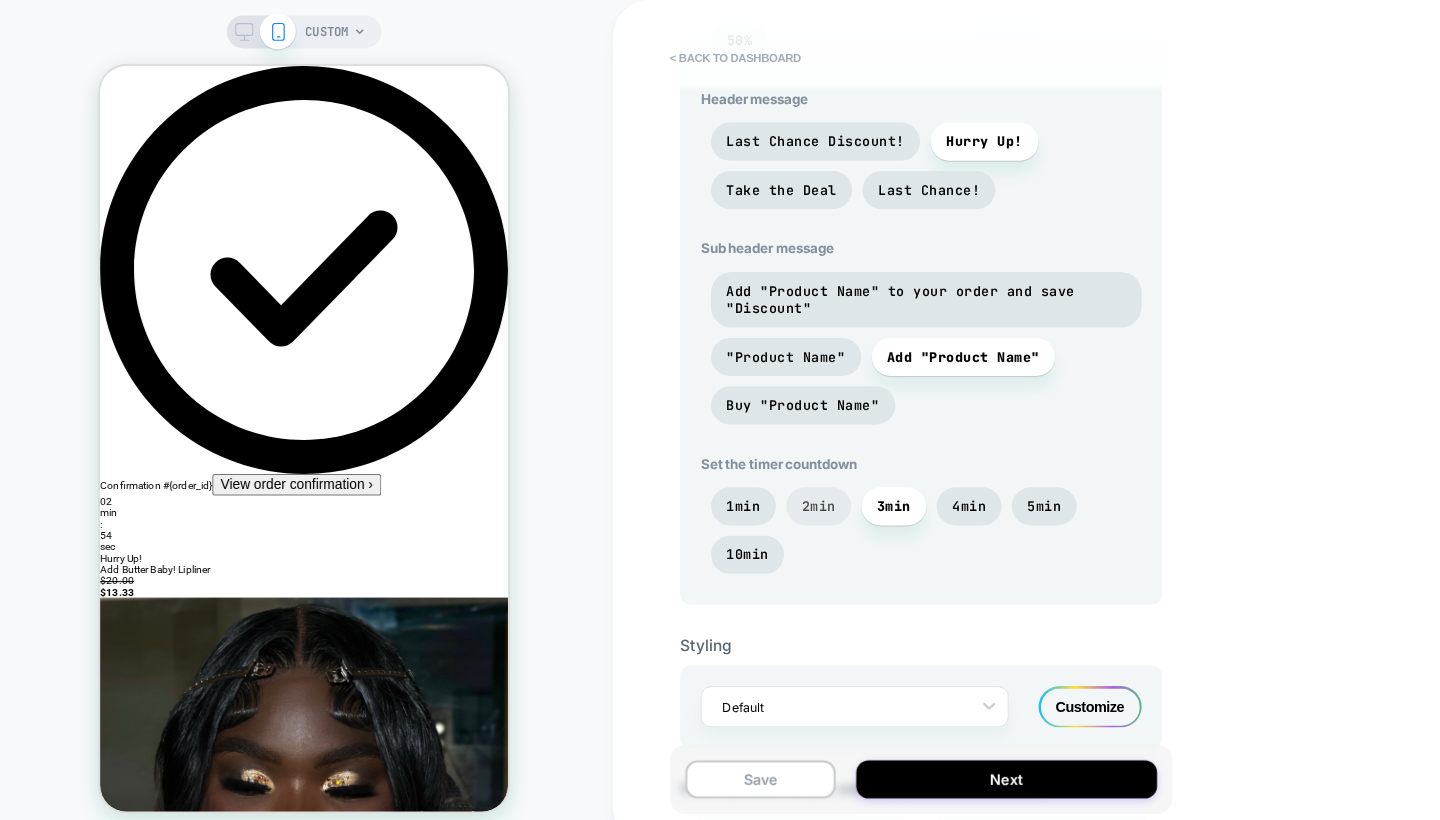 click on "2min" at bounding box center (799, 491) 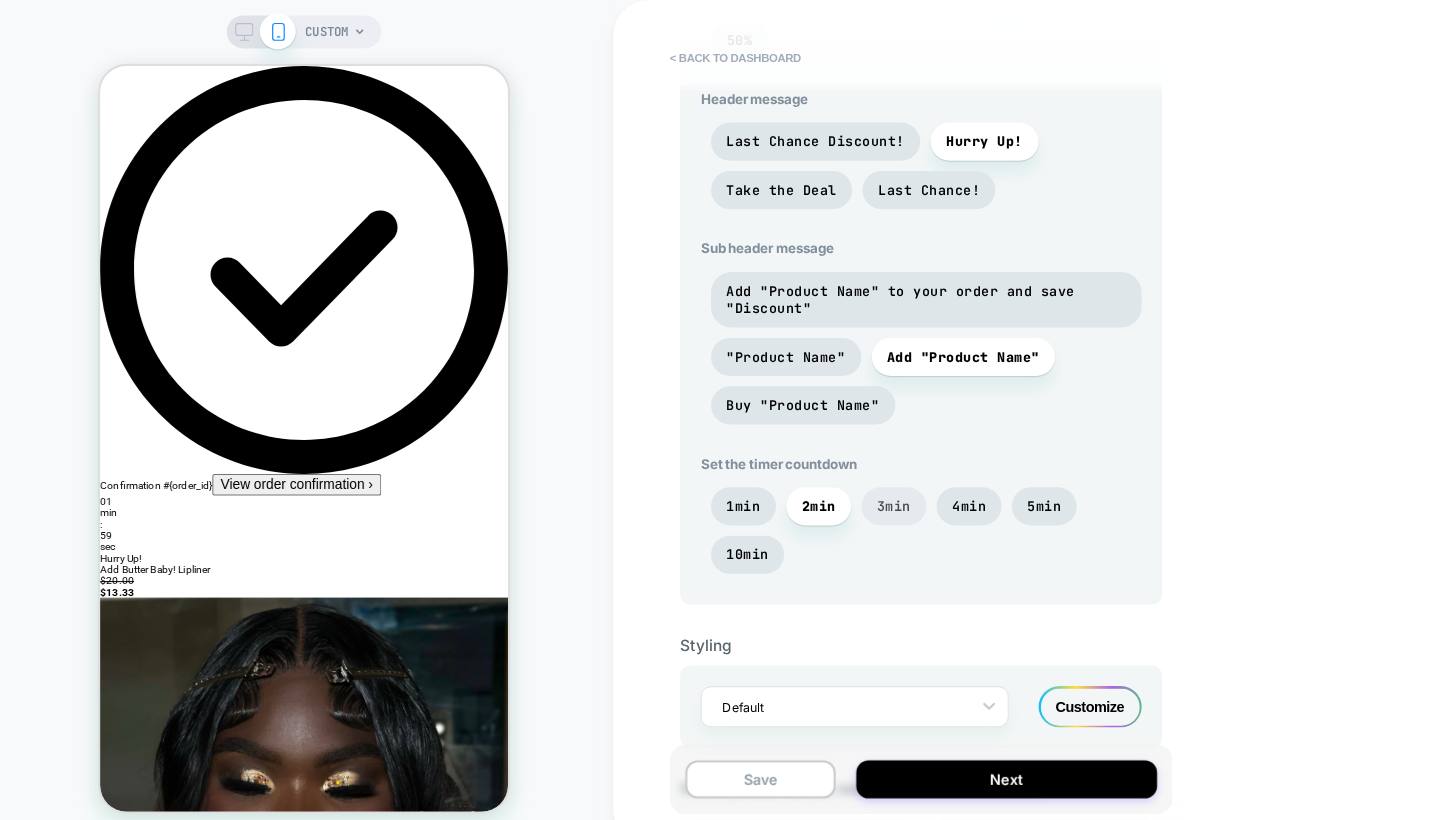 click on "3min" at bounding box center (872, 491) 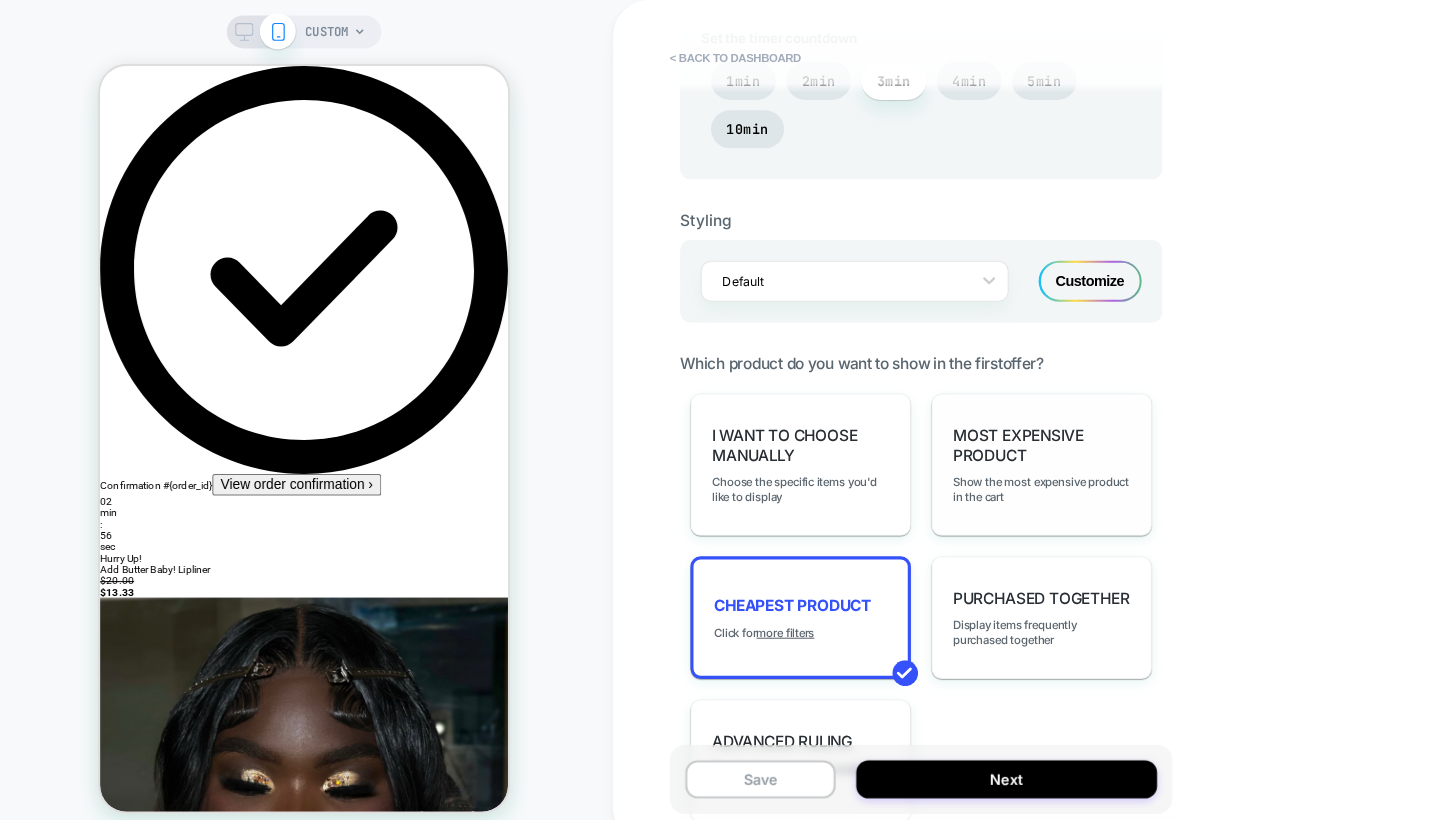scroll, scrollTop: 1343, scrollLeft: 0, axis: vertical 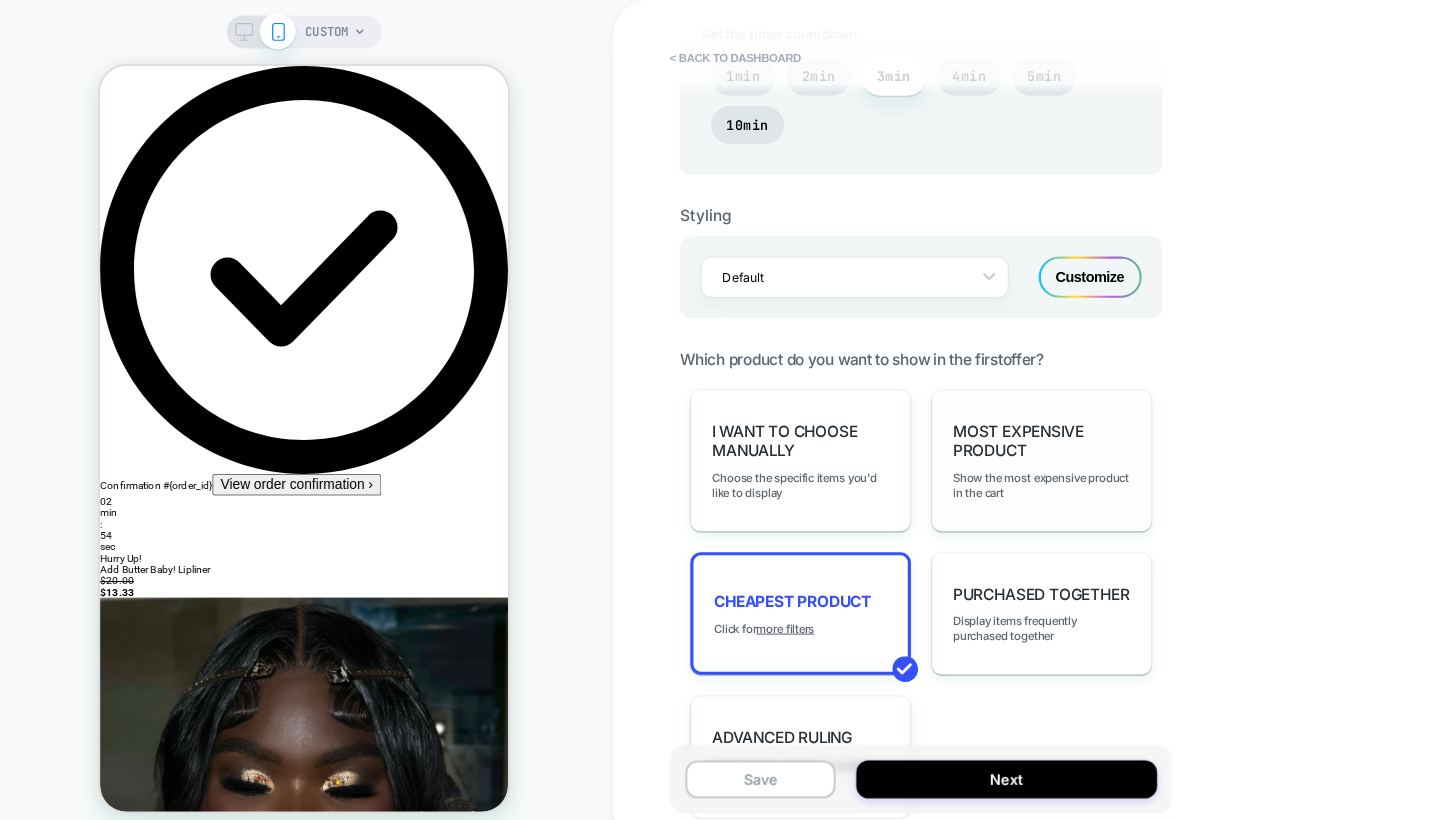 click on "Most Expensive Product" at bounding box center [1016, 428] 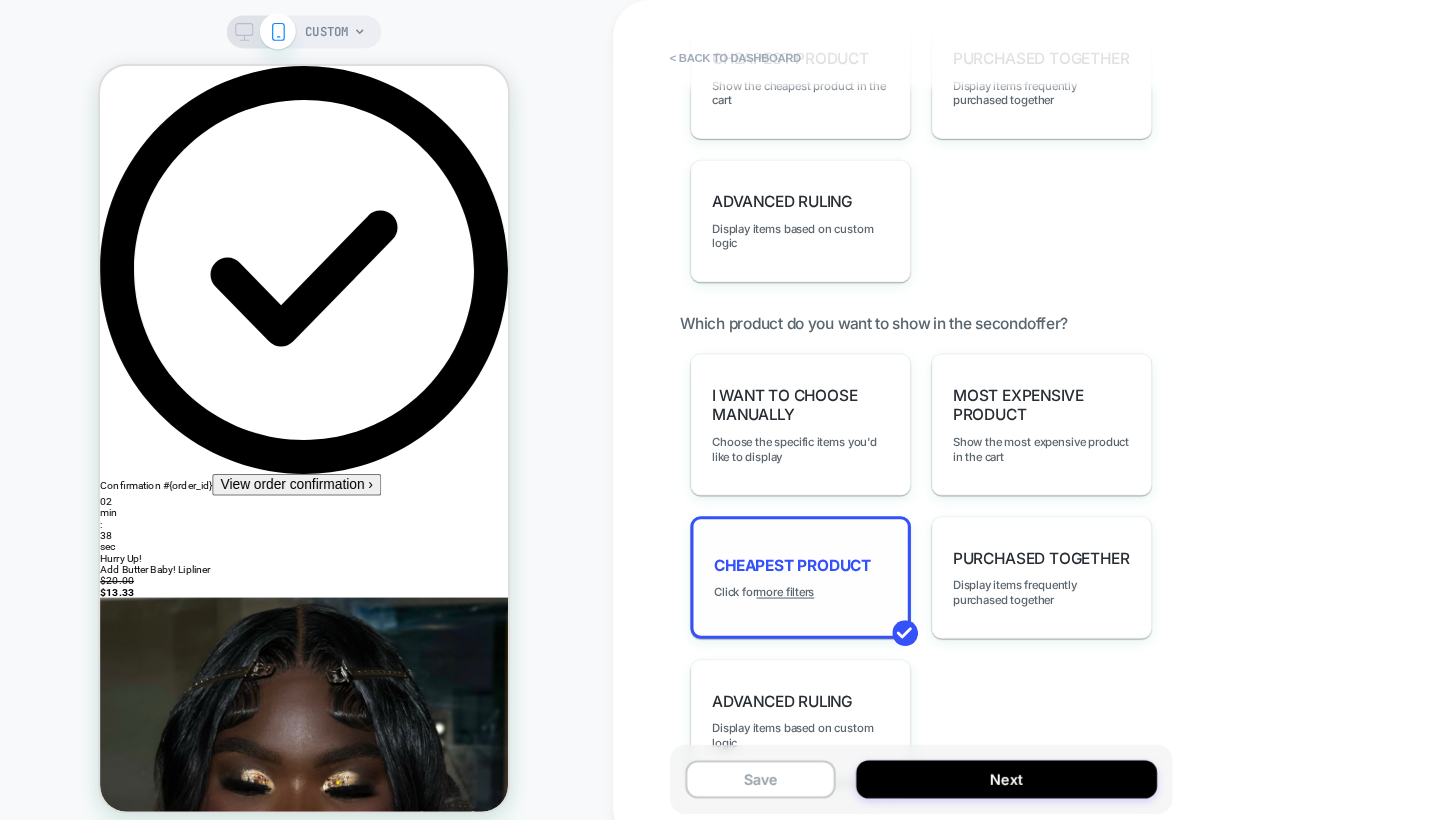 scroll, scrollTop: 1868, scrollLeft: 0, axis: vertical 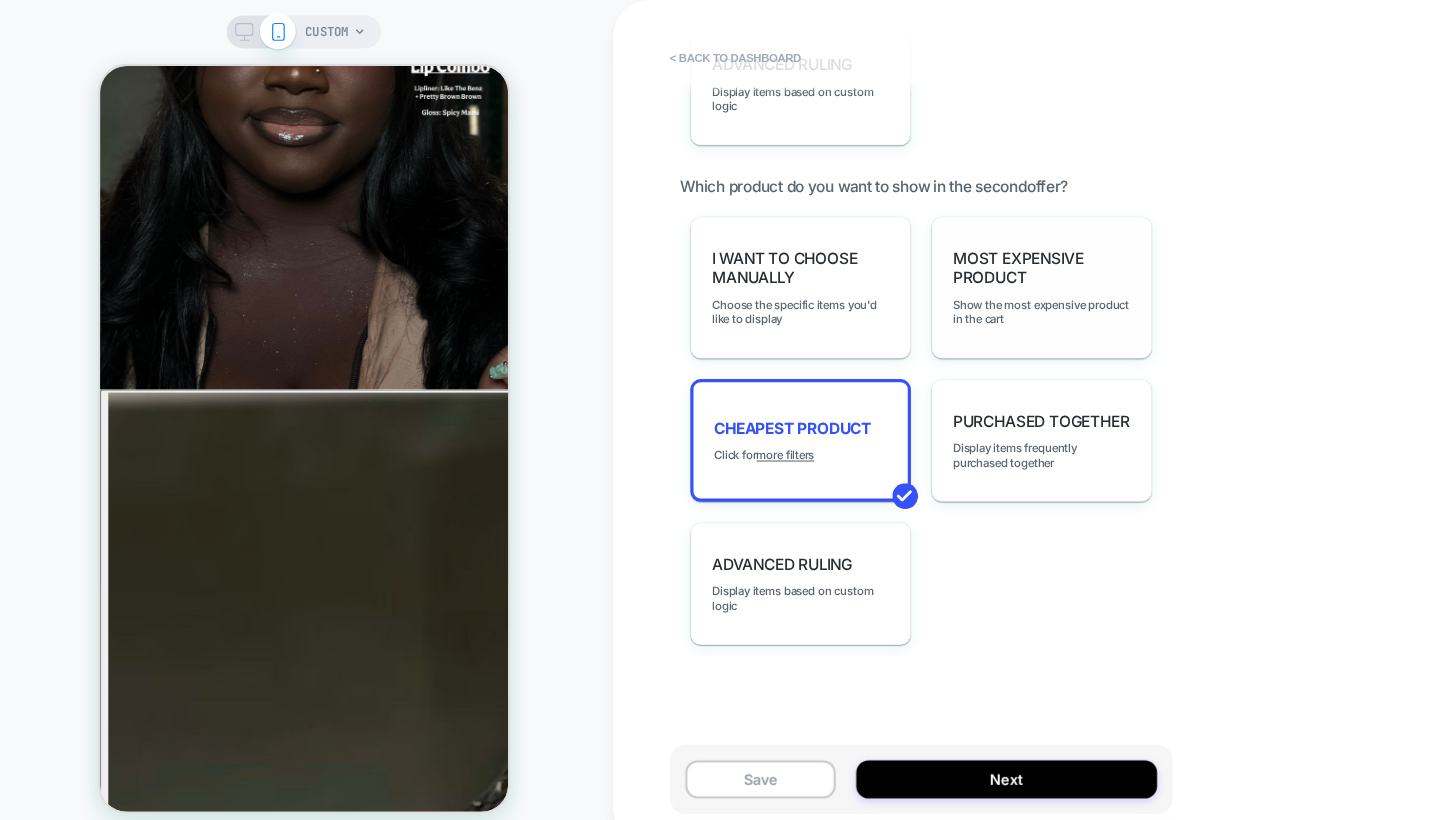 click on "Most Expensive Product" at bounding box center (1016, 260) 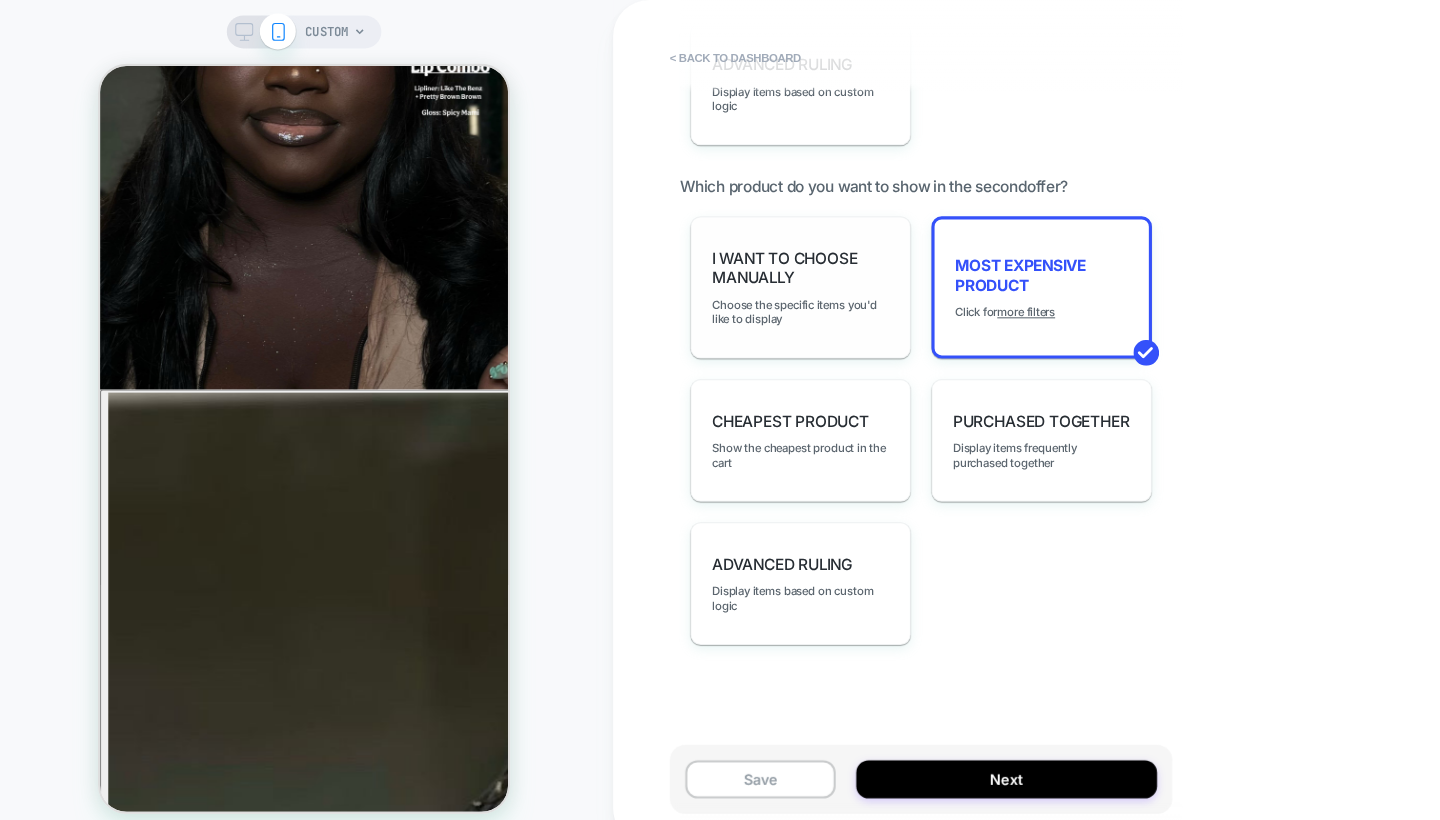 click on "I want to choose manually Choose the specific items you'd like to display" at bounding box center (782, 279) 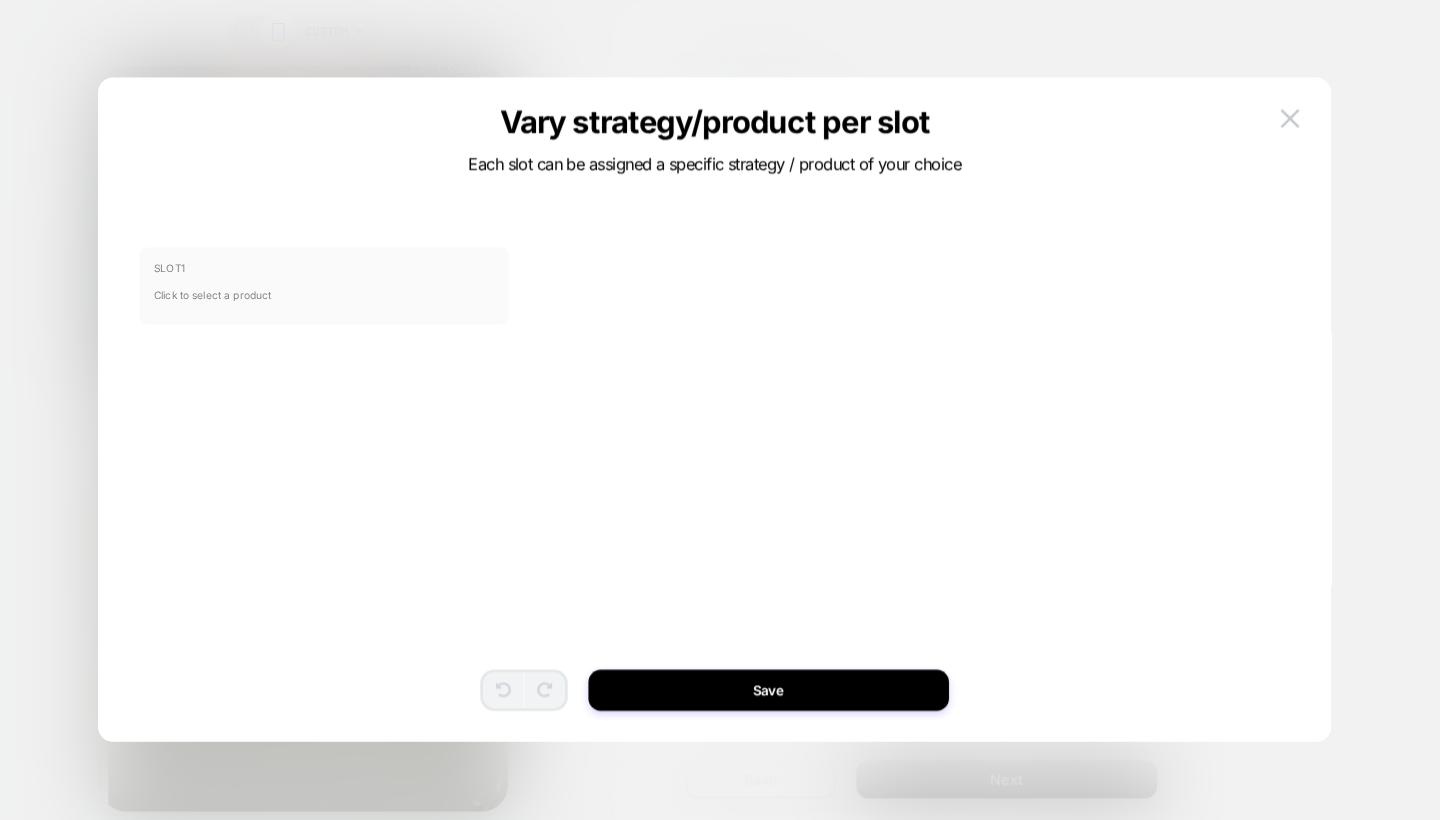 click on "SLOT 1 Click to select a product" at bounding box center [319, 277] 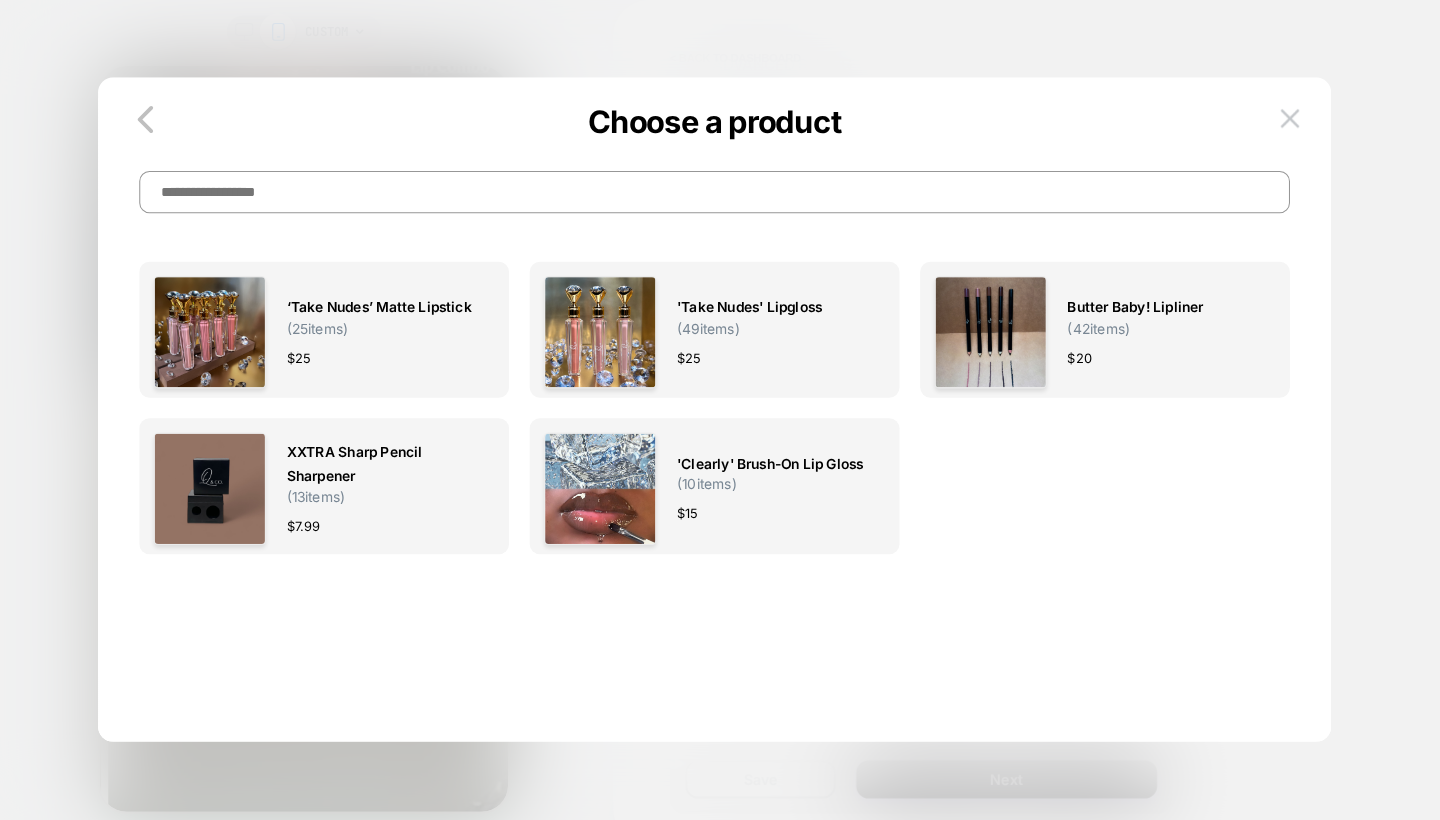 click at bounding box center [720, 410] 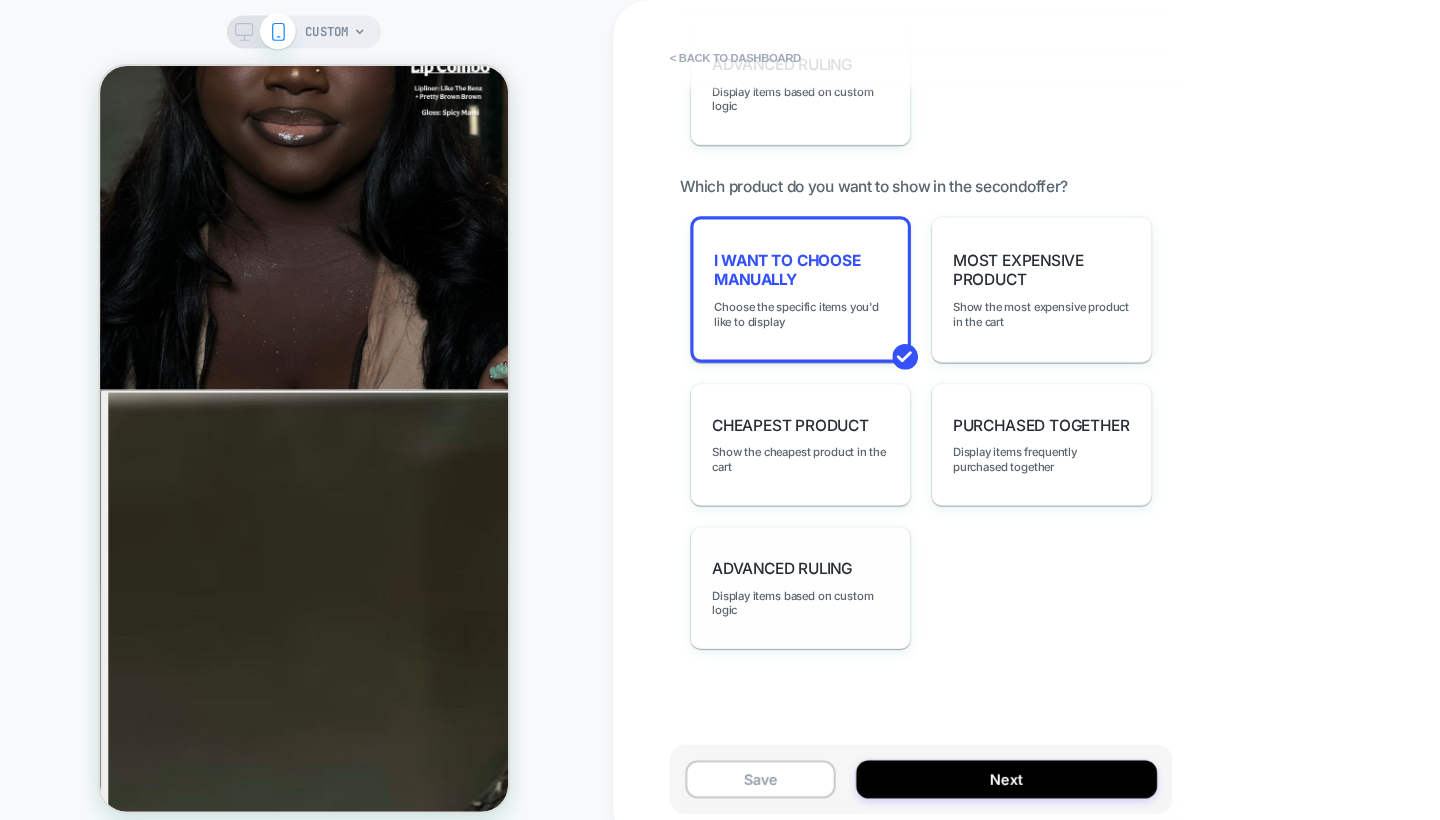 click on "Advanced Ruling" at bounding box center (764, 551) 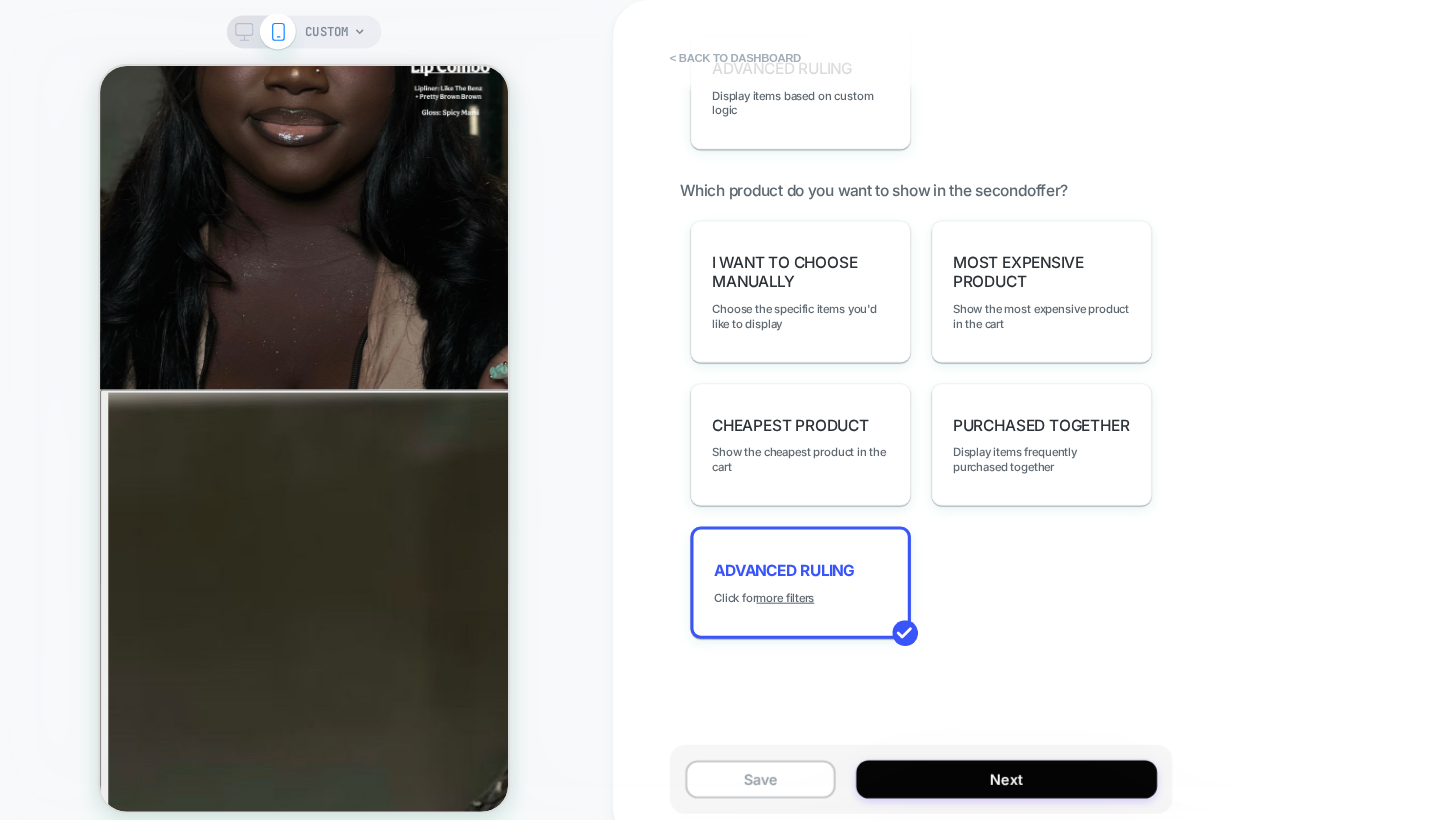 scroll, scrollTop: 1987, scrollLeft: 0, axis: vertical 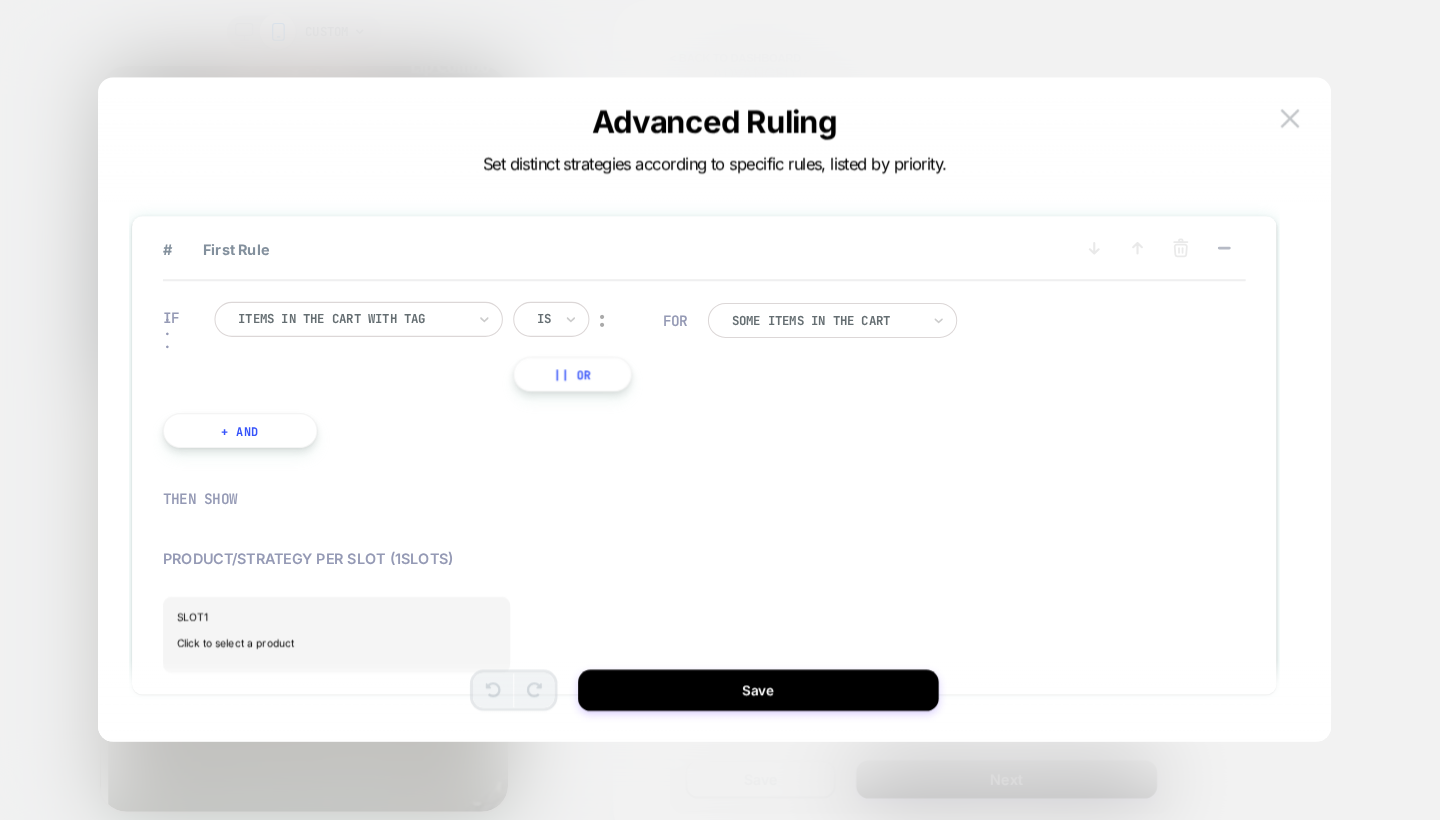 click at bounding box center [720, 410] 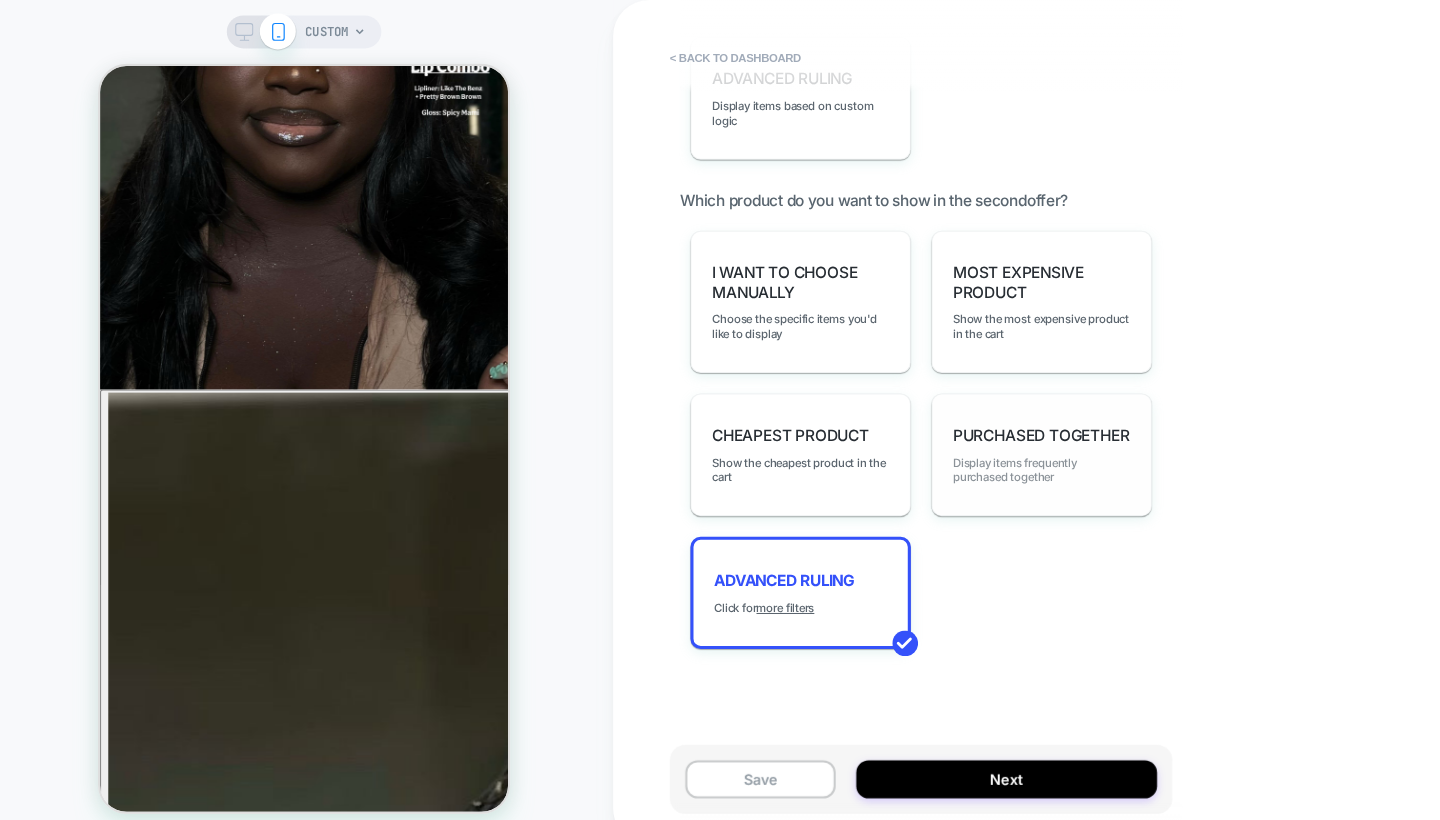 scroll, scrollTop: 1969, scrollLeft: 0, axis: vertical 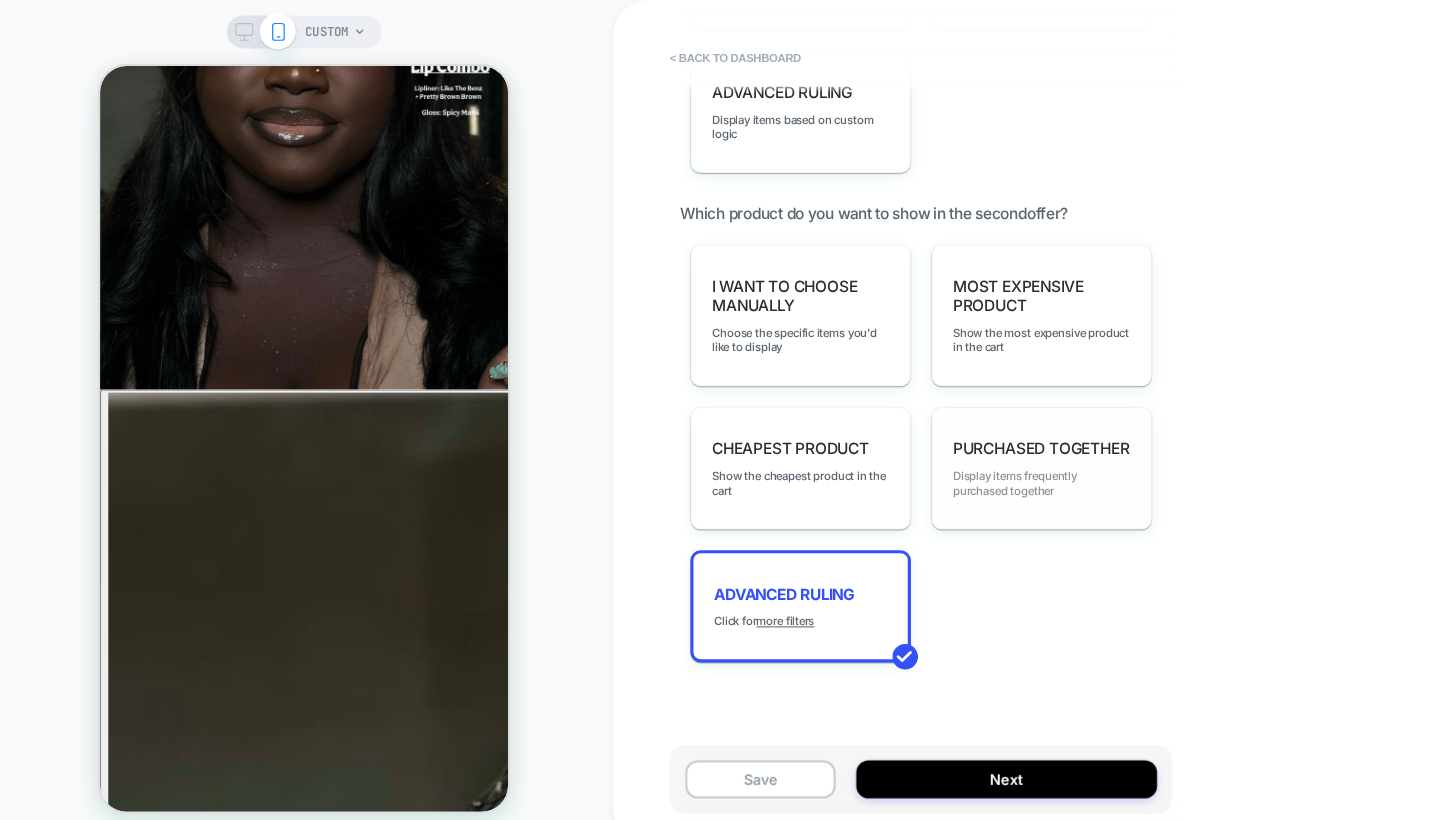click on "Display items frequently purchased together" at bounding box center [1016, 469] 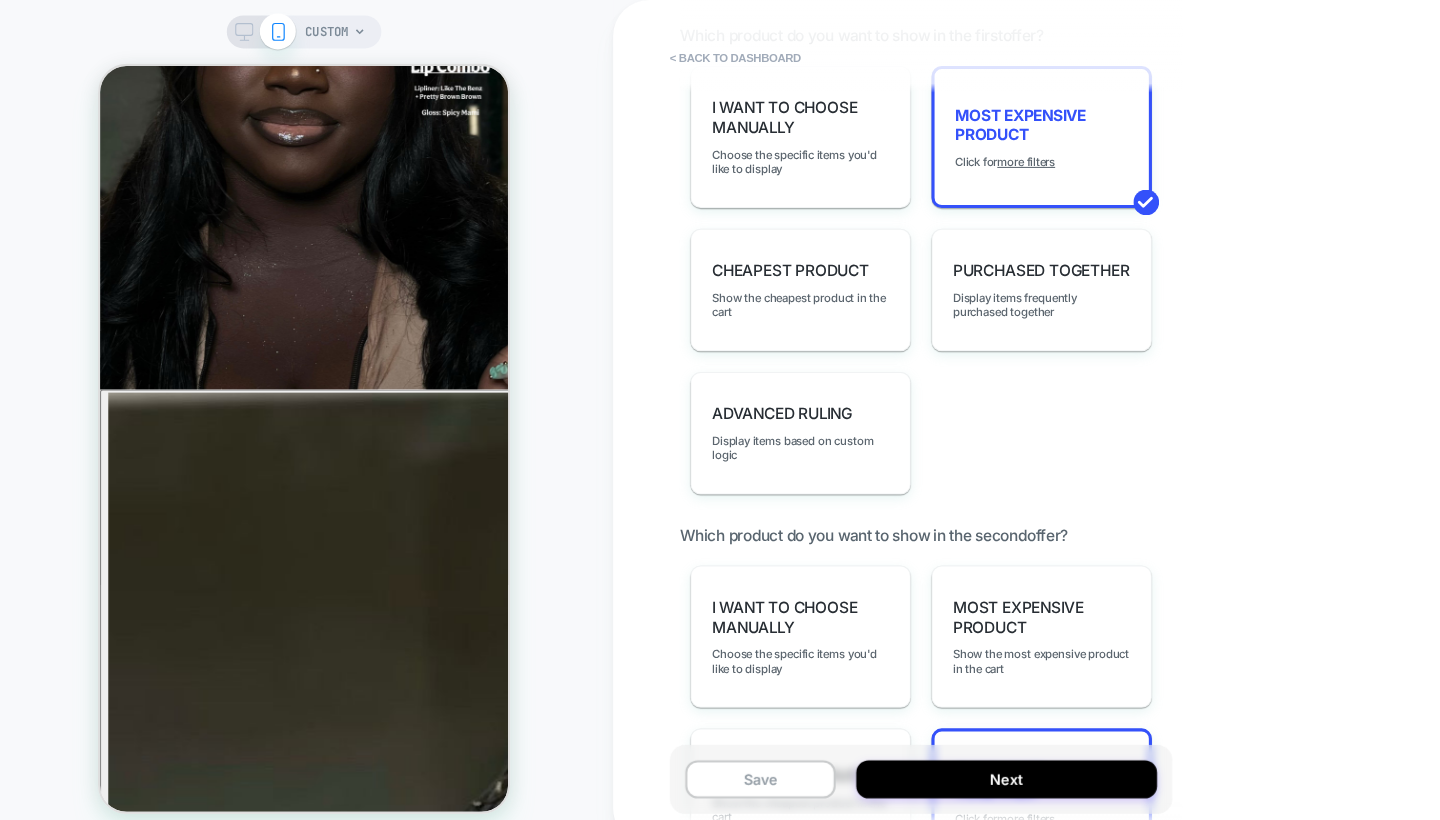 scroll, scrollTop: 1905, scrollLeft: 0, axis: vertical 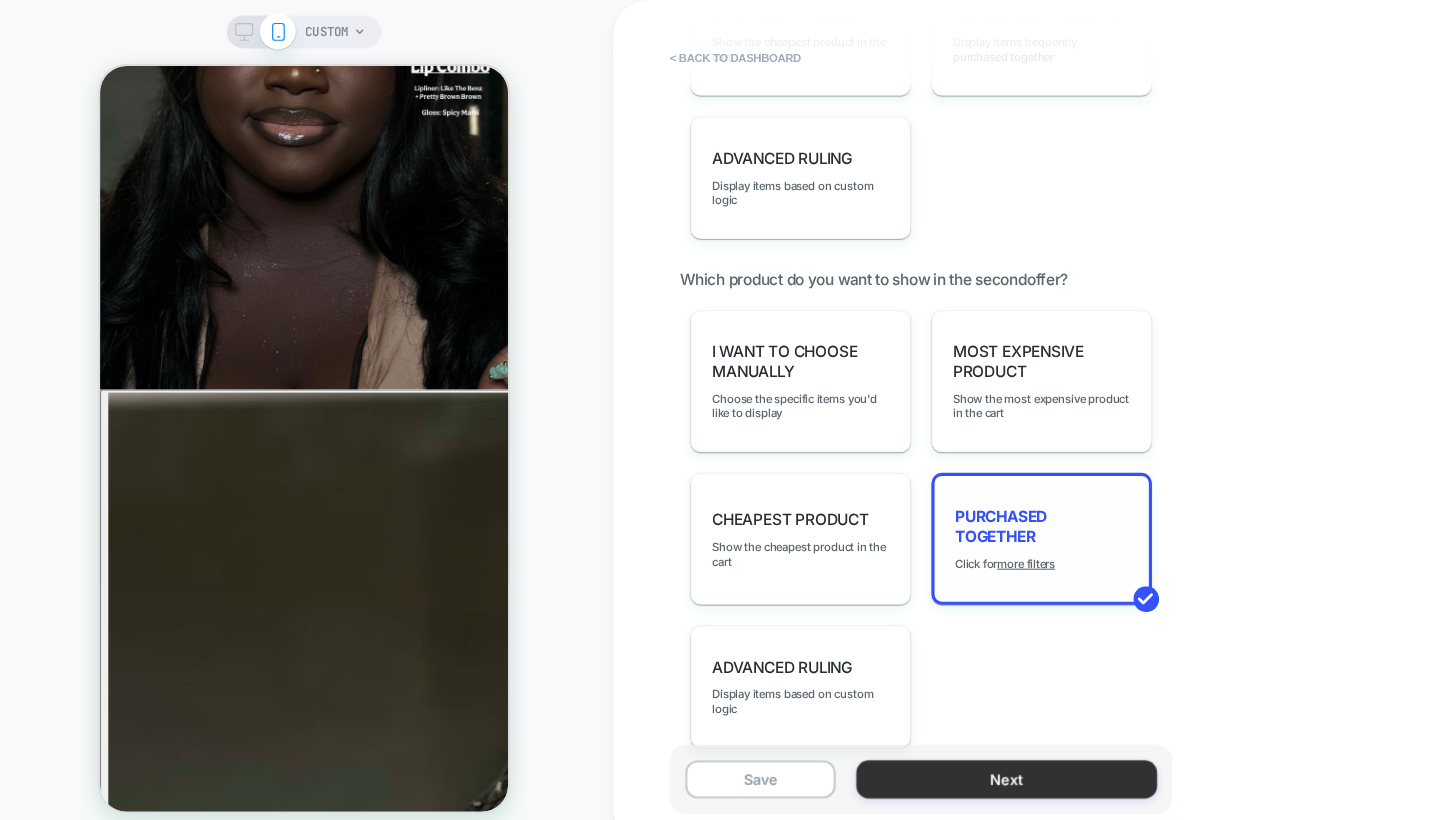 click on "Next" at bounding box center (982, 756) 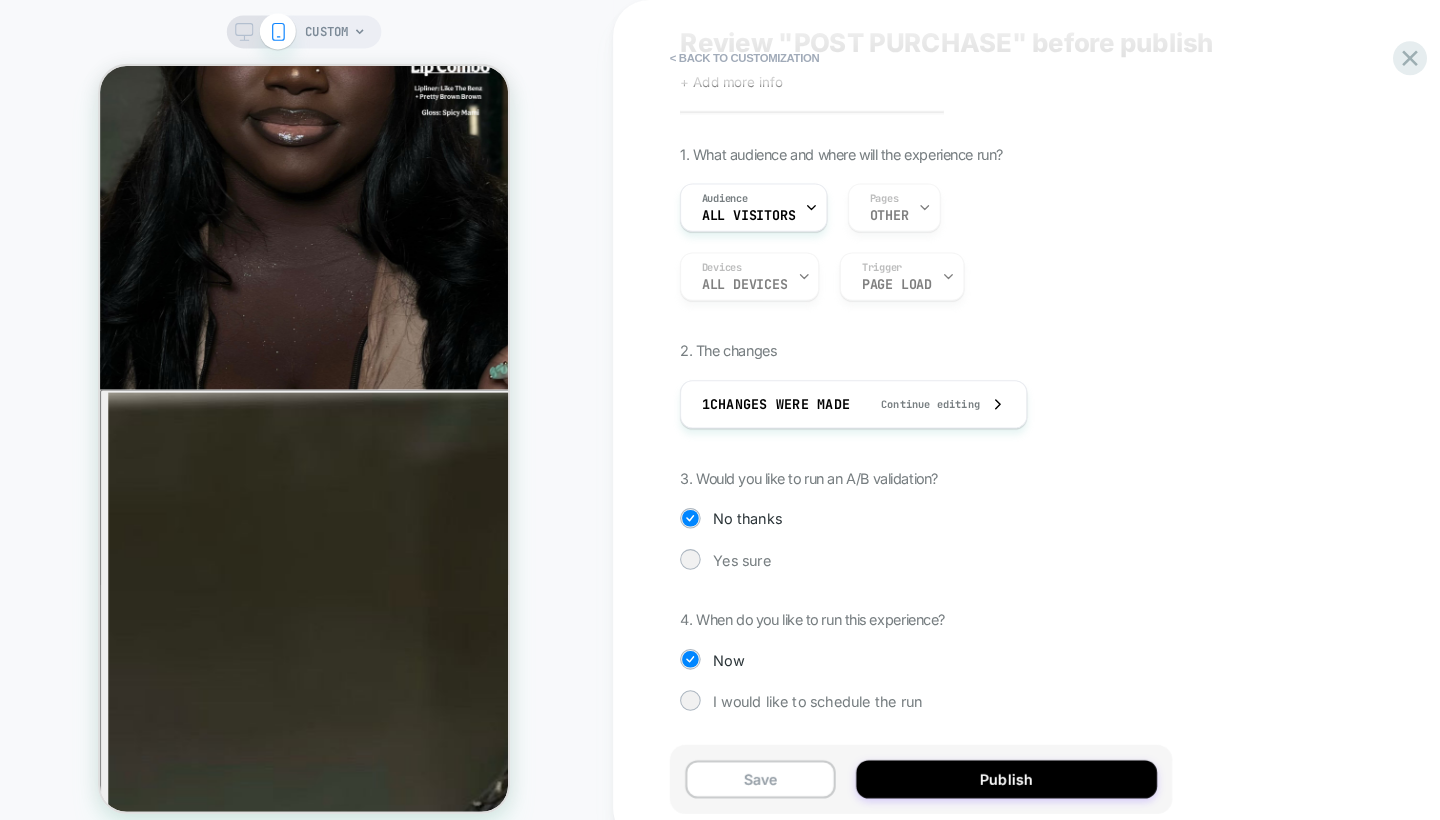 scroll, scrollTop: 56, scrollLeft: 0, axis: vertical 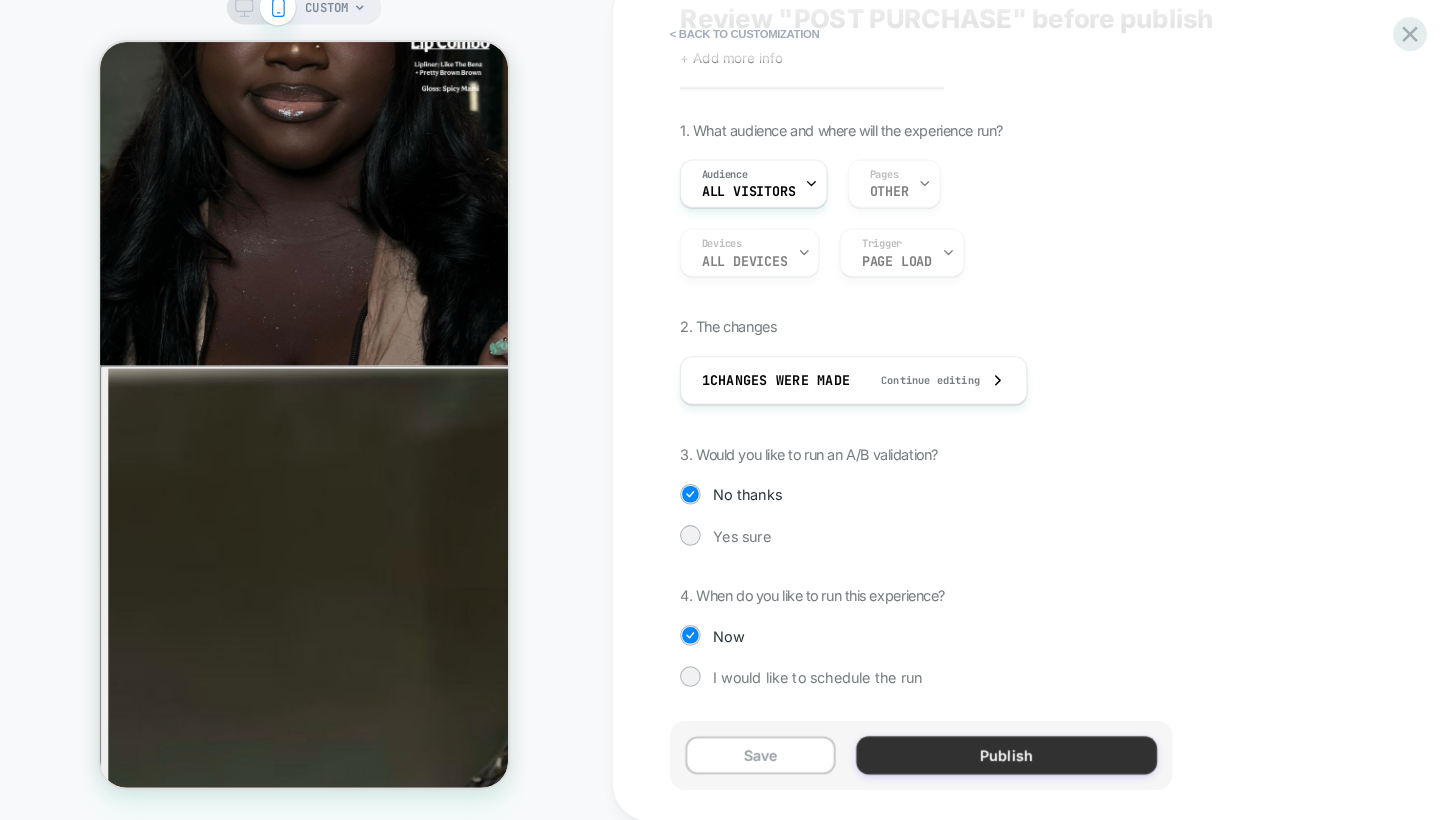 click on "Publish" at bounding box center [982, 756] 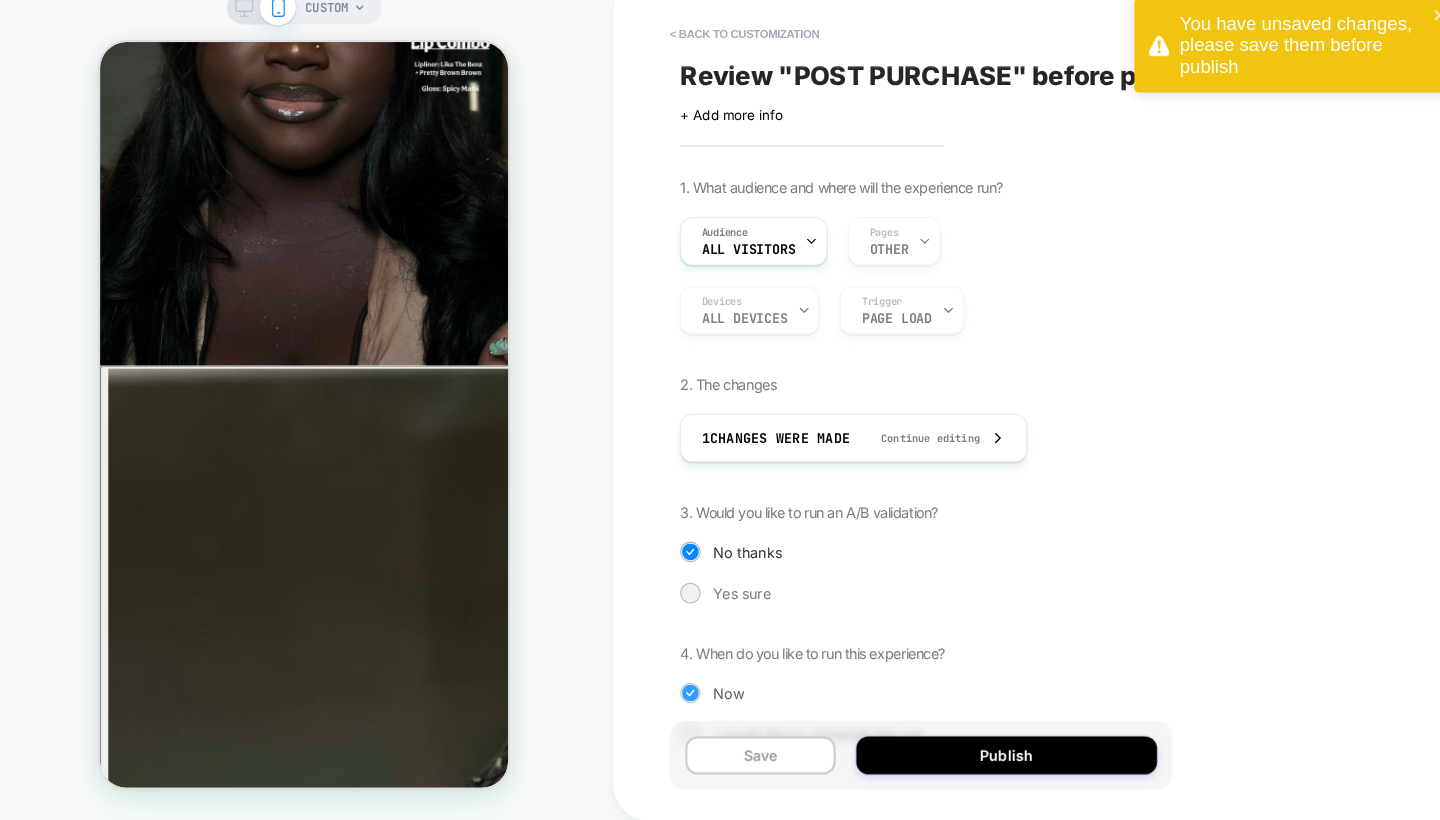 scroll, scrollTop: 0, scrollLeft: 0, axis: both 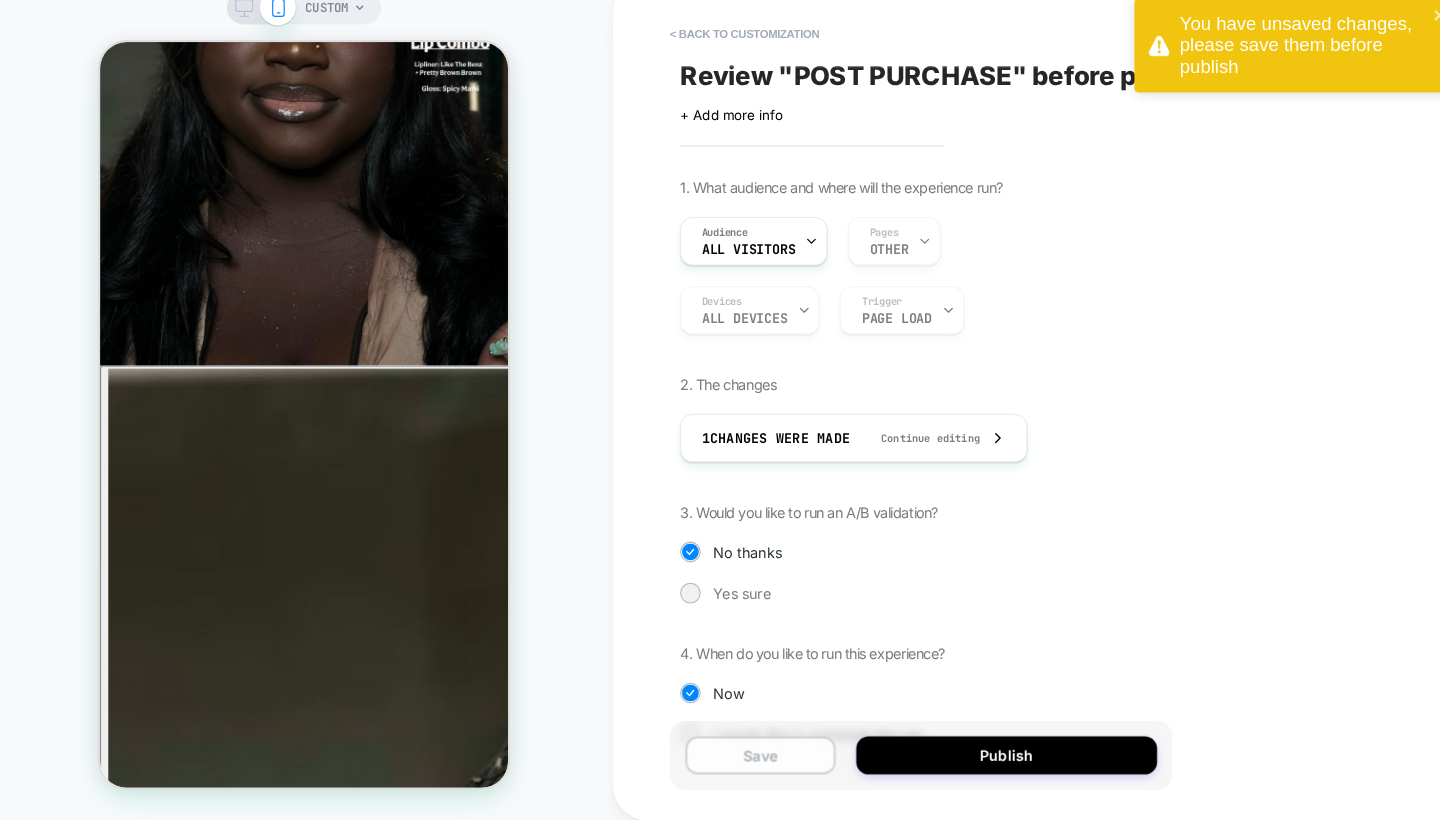 click on "Save" at bounding box center [743, 756] 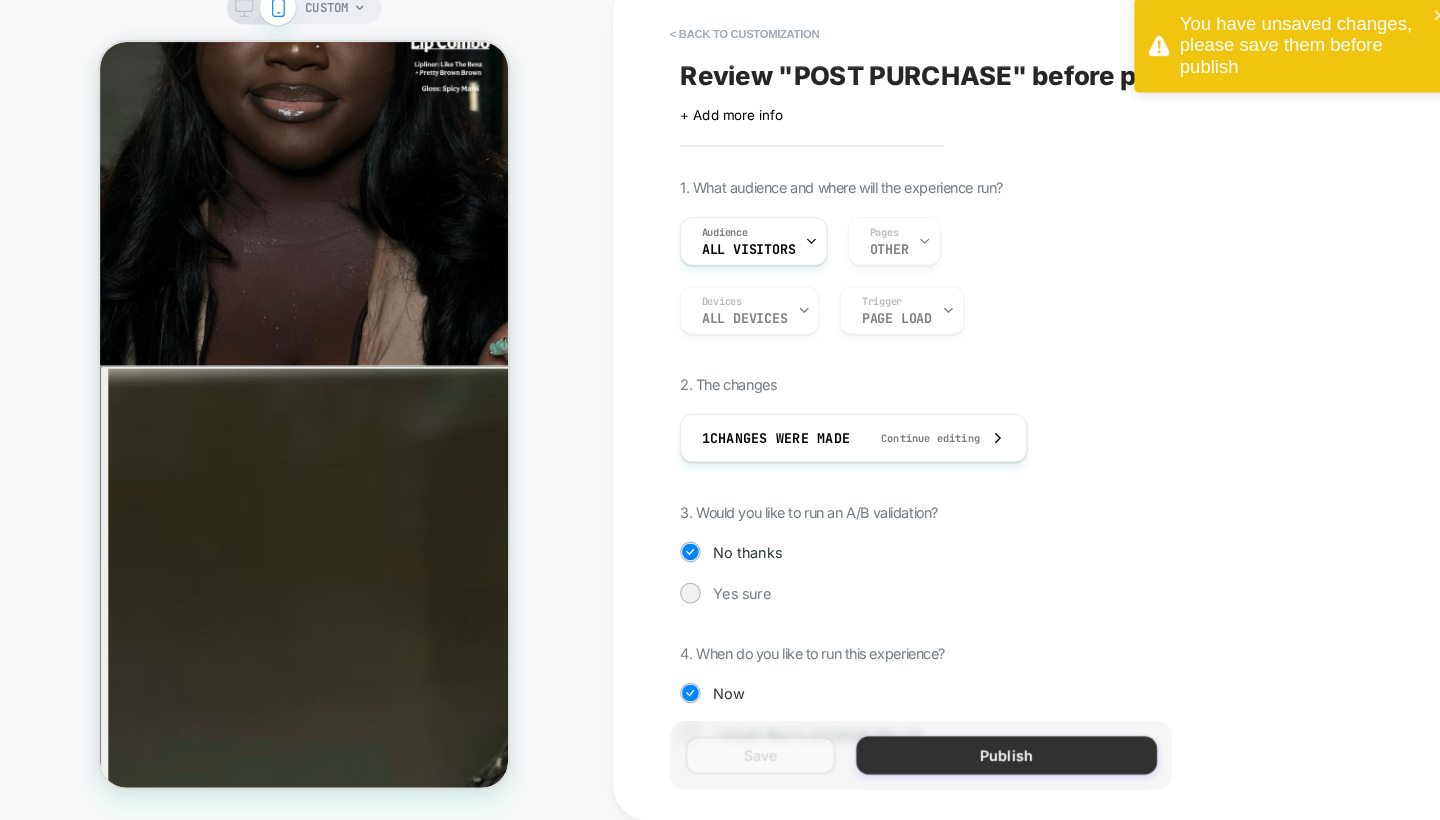 click on "Publish" at bounding box center [982, 756] 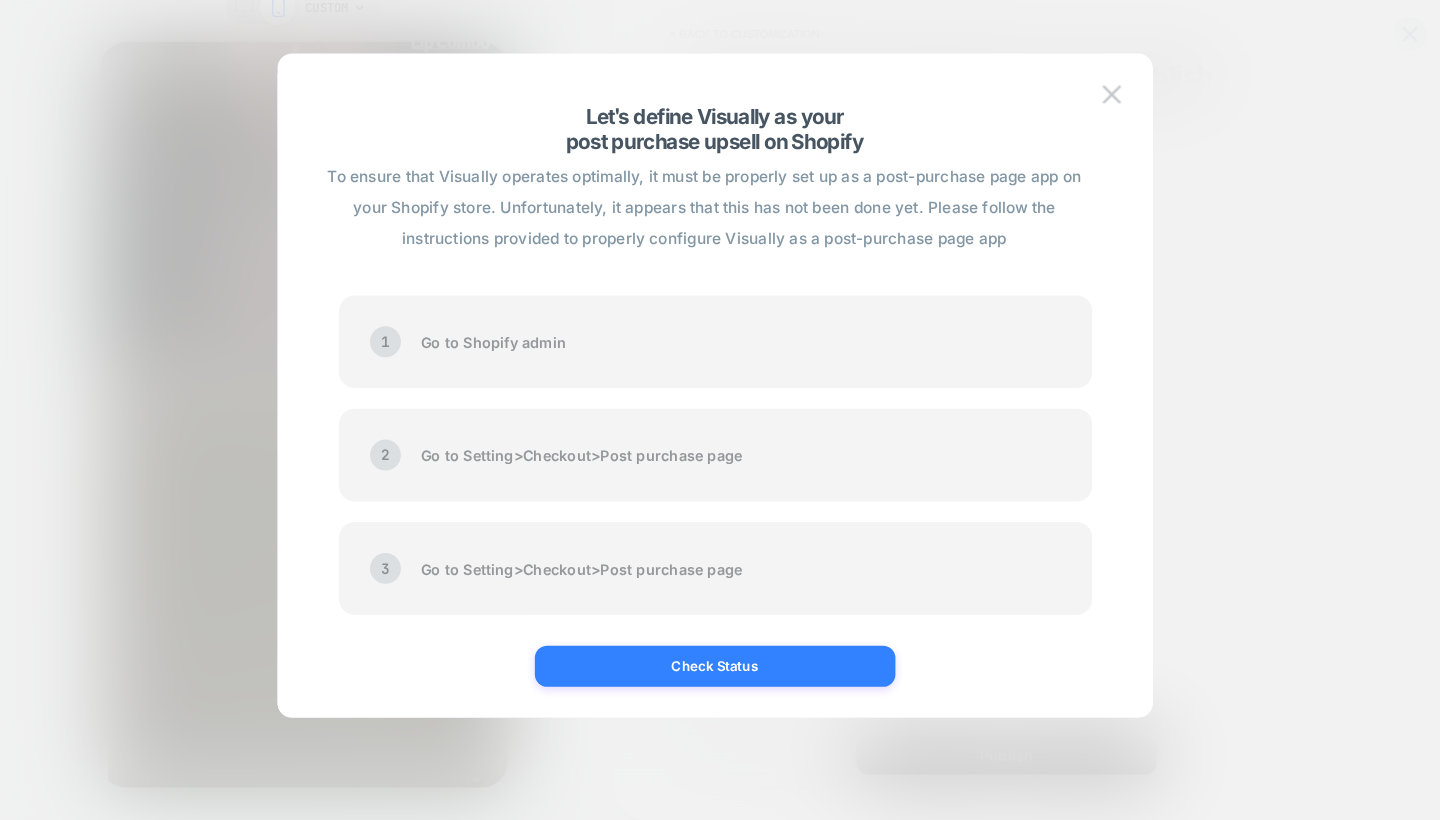 click on "Check Status" at bounding box center (699, 670) 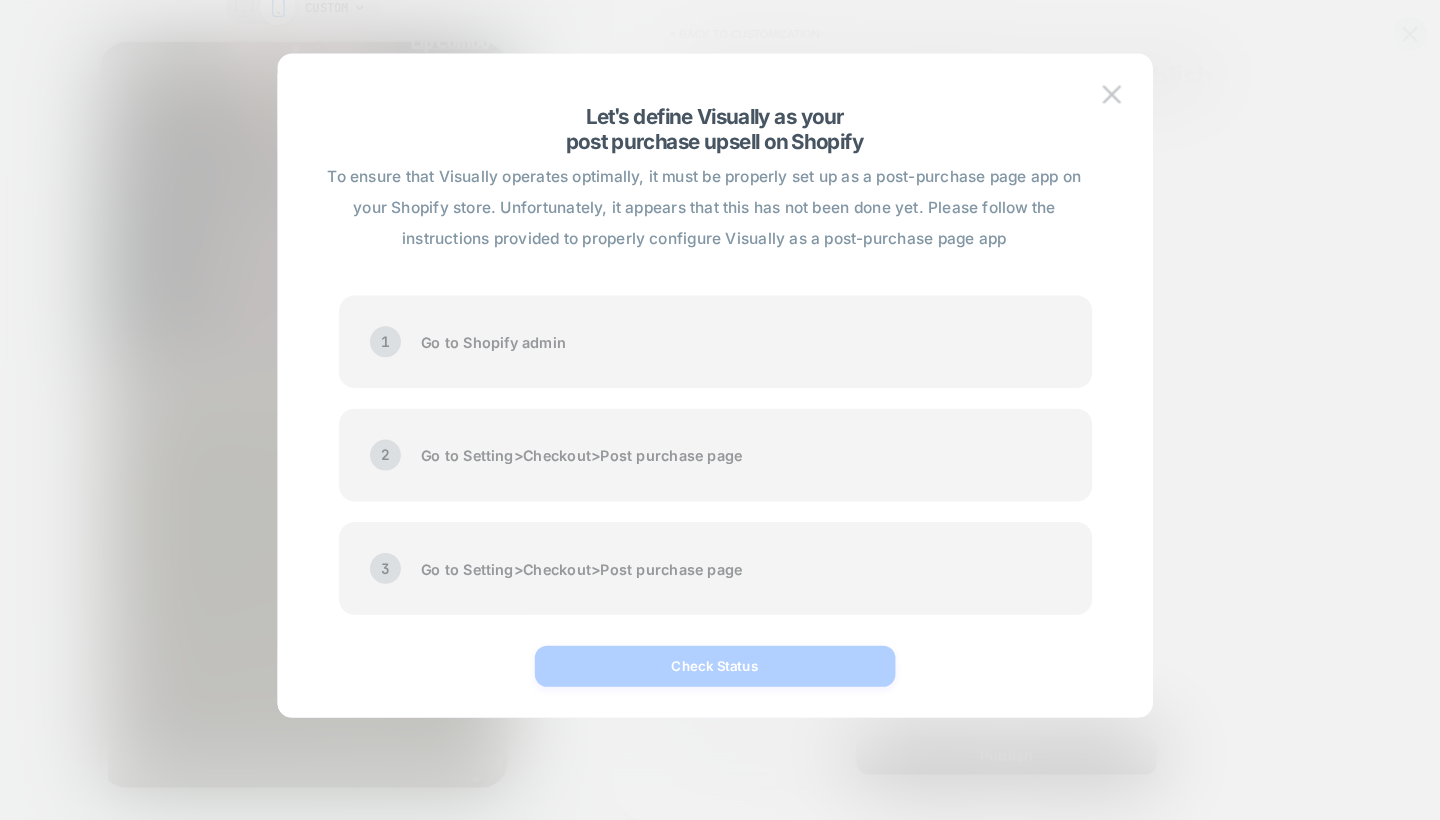 scroll, scrollTop: 35, scrollLeft: 0, axis: vertical 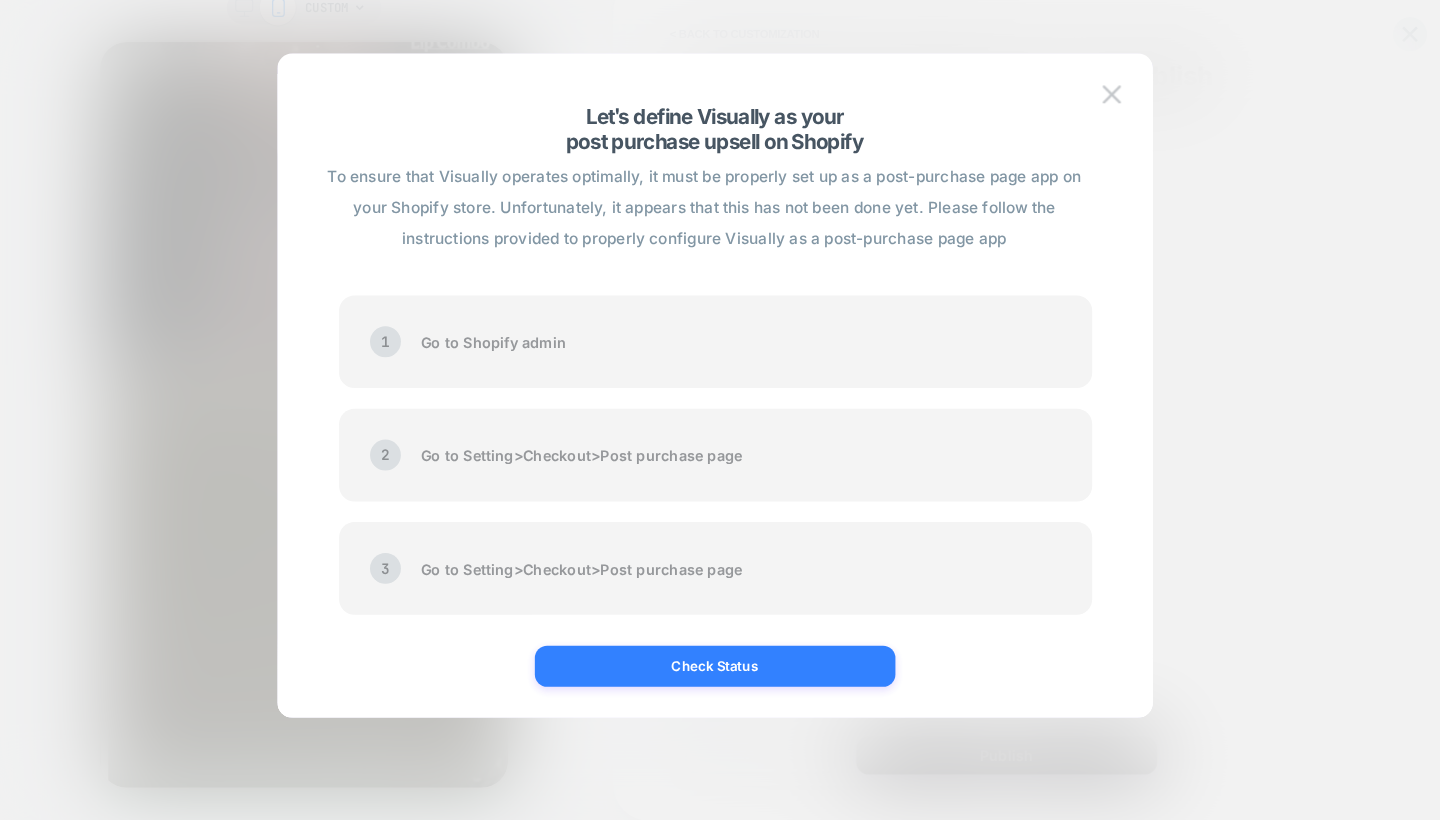click on "Check Status" at bounding box center (699, 670) 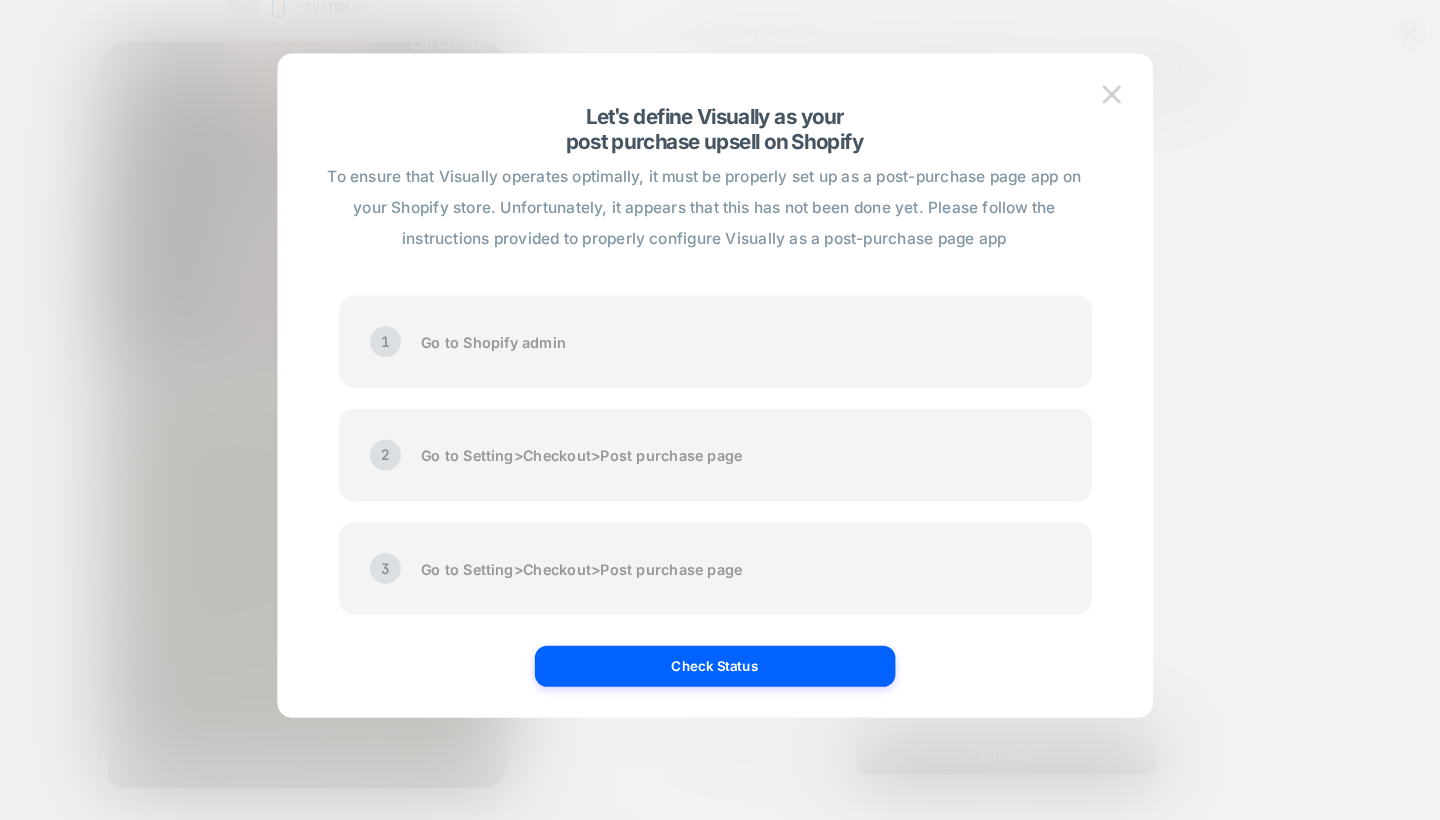 click on "[NUMBER] Go to Shopify admin" at bounding box center (700, 355) 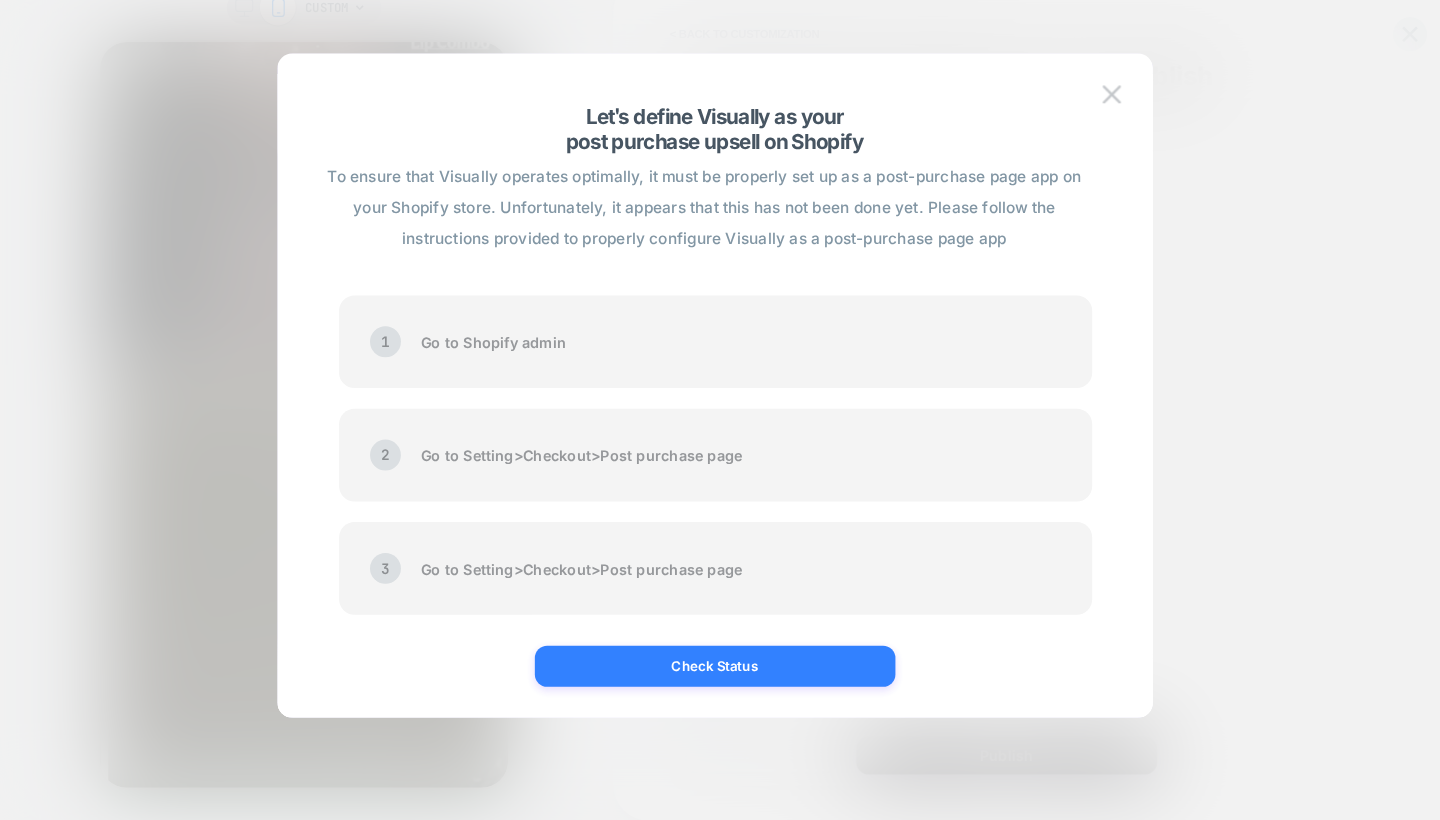 click on "Check Status" at bounding box center (699, 670) 